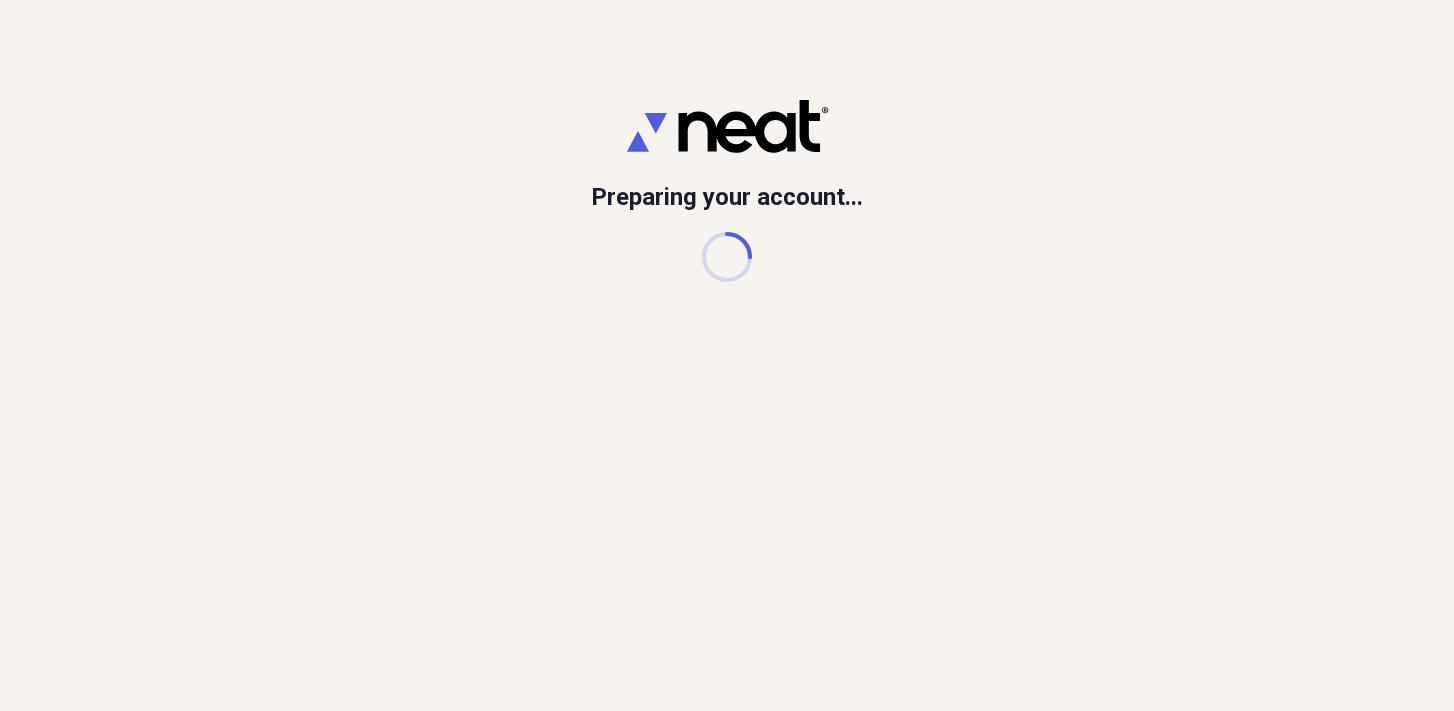 scroll, scrollTop: 0, scrollLeft: 0, axis: both 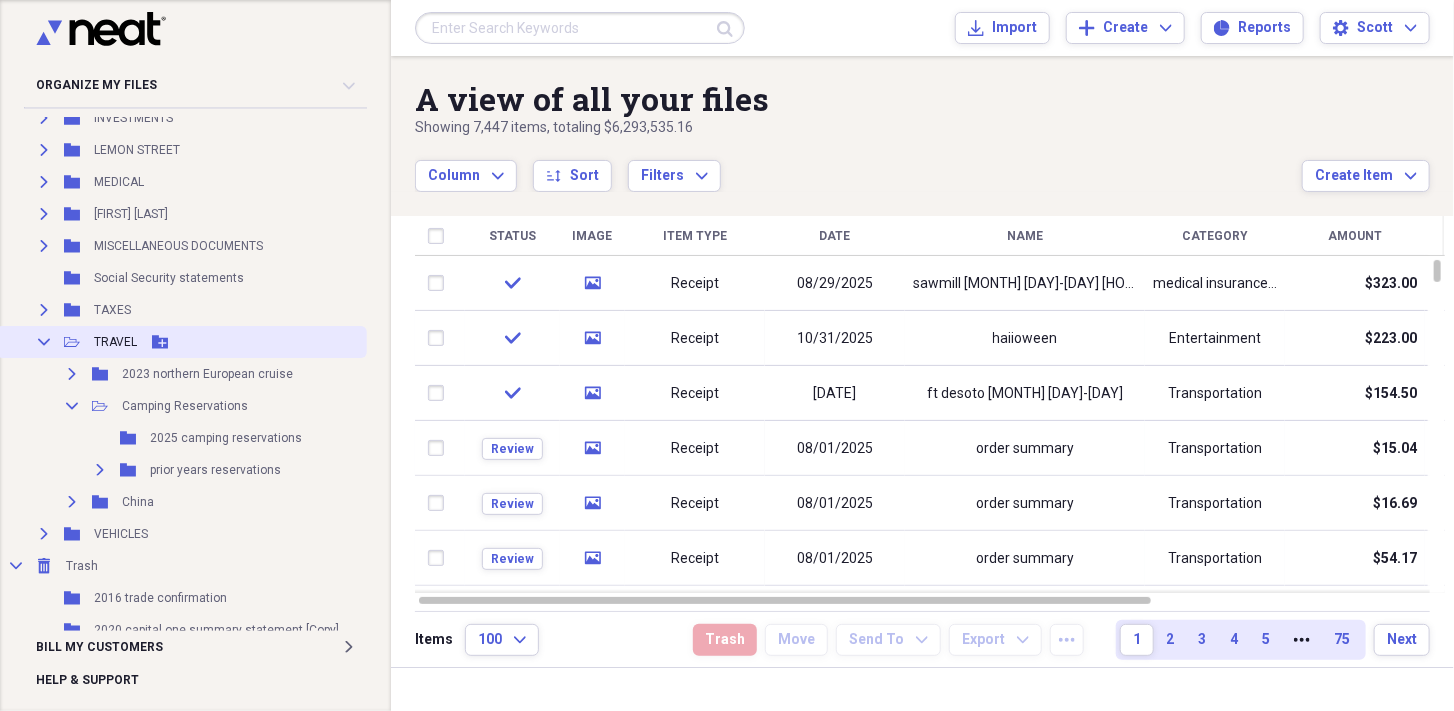 click on "Collapse" 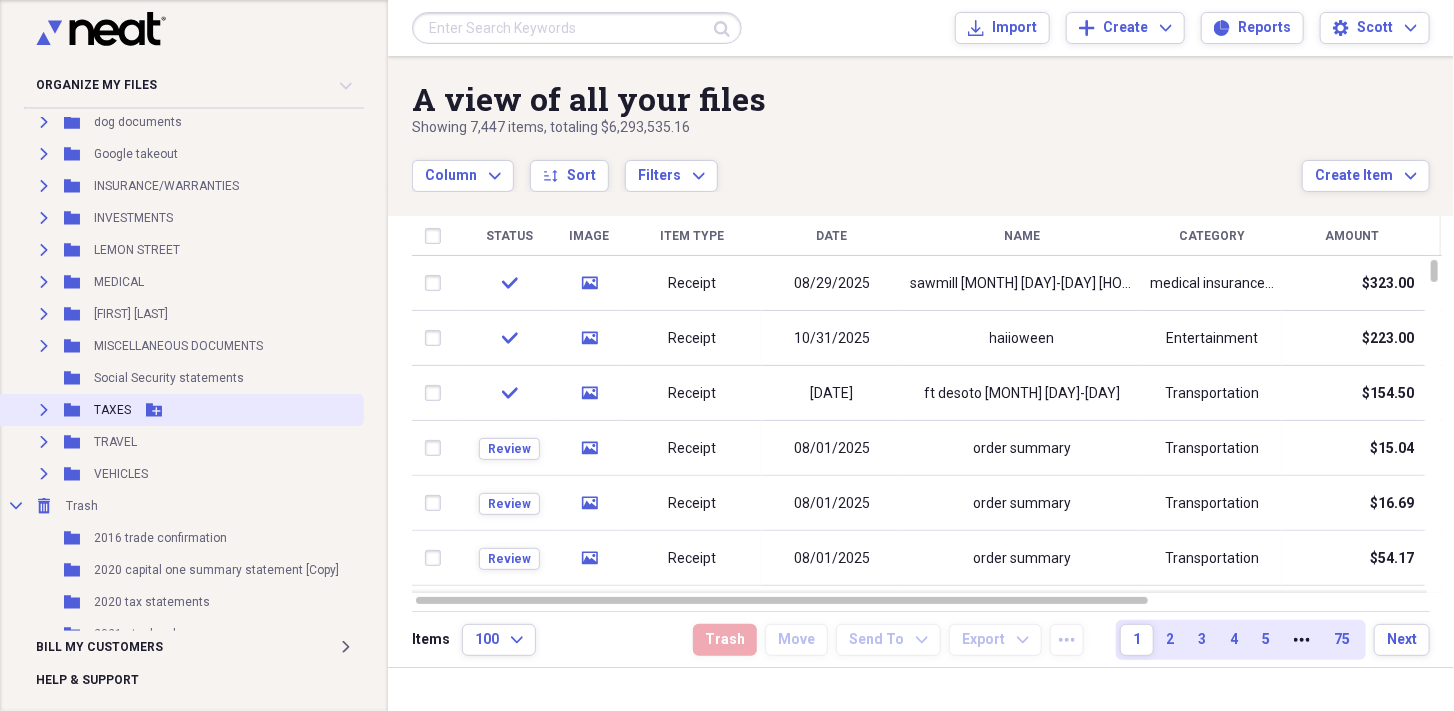 scroll, scrollTop: 300, scrollLeft: 0, axis: vertical 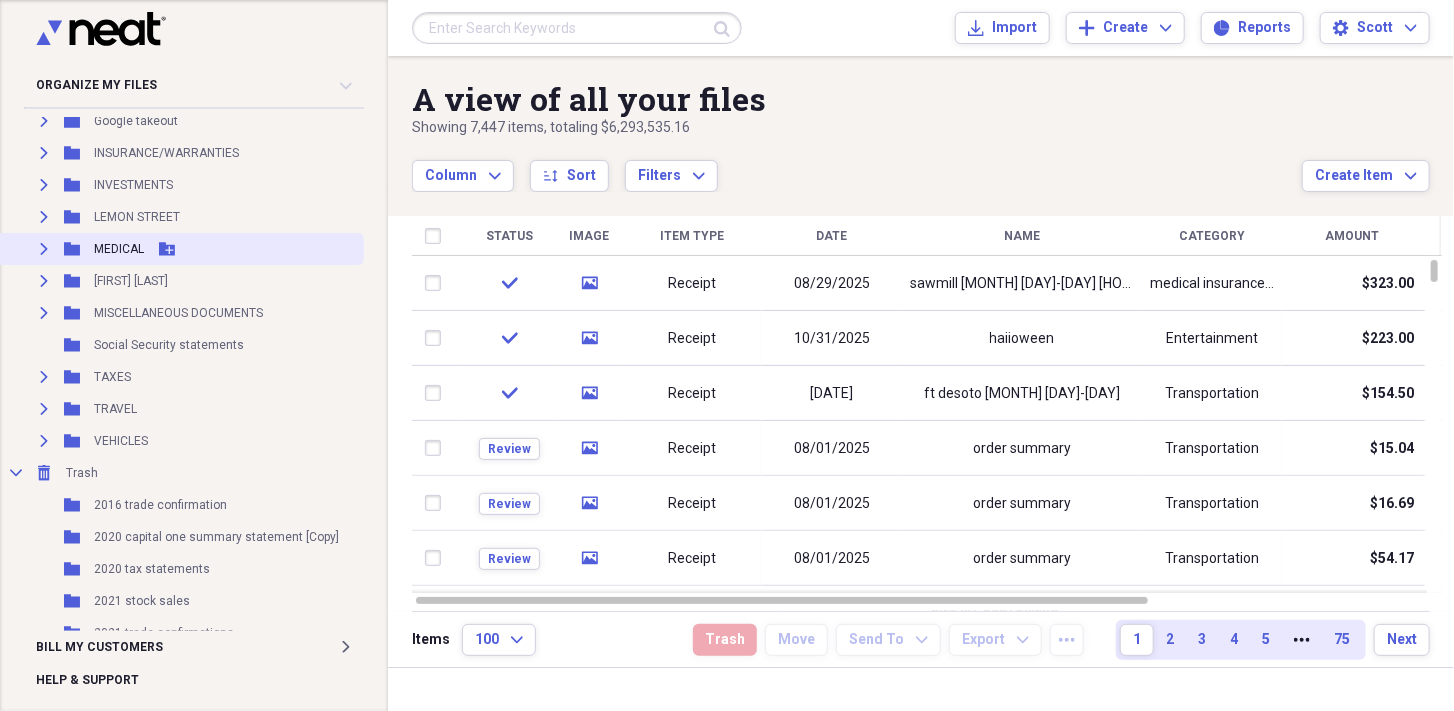 click on "Expand" 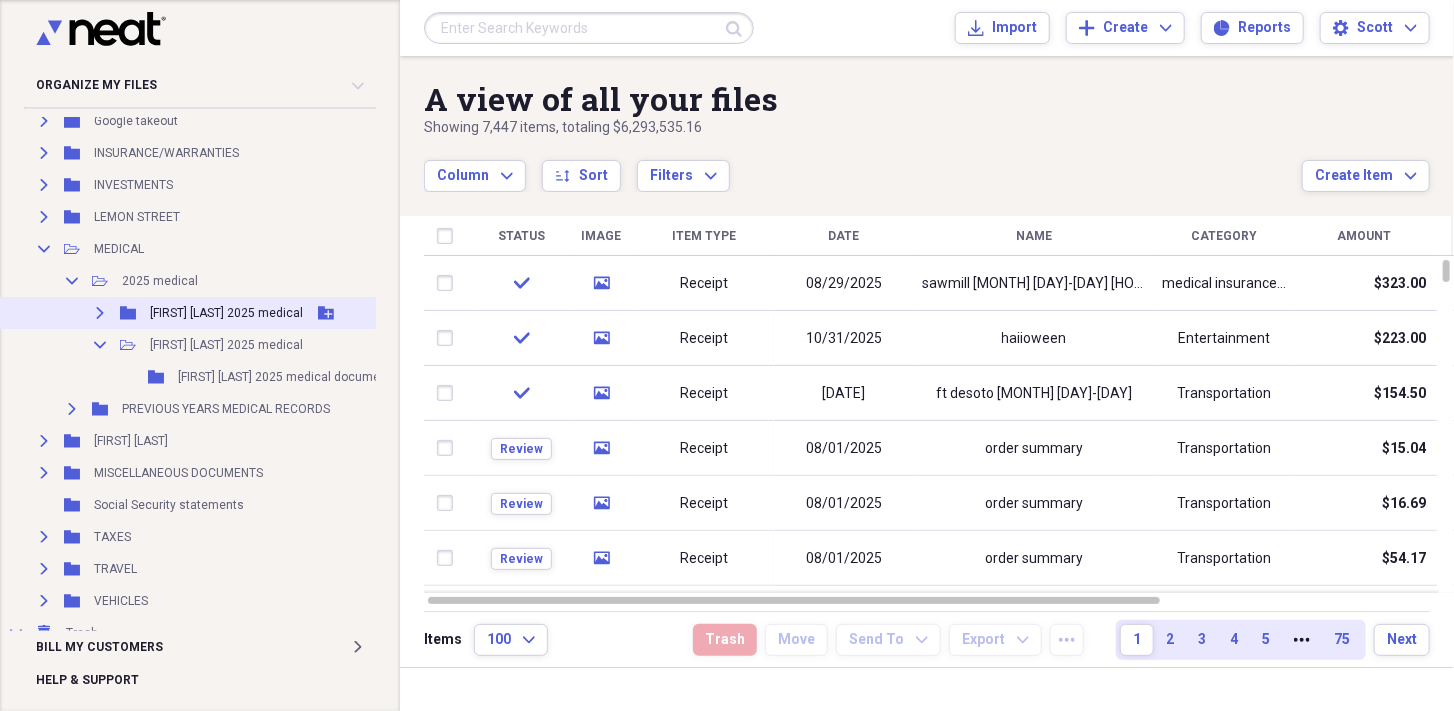 click on "Expand" 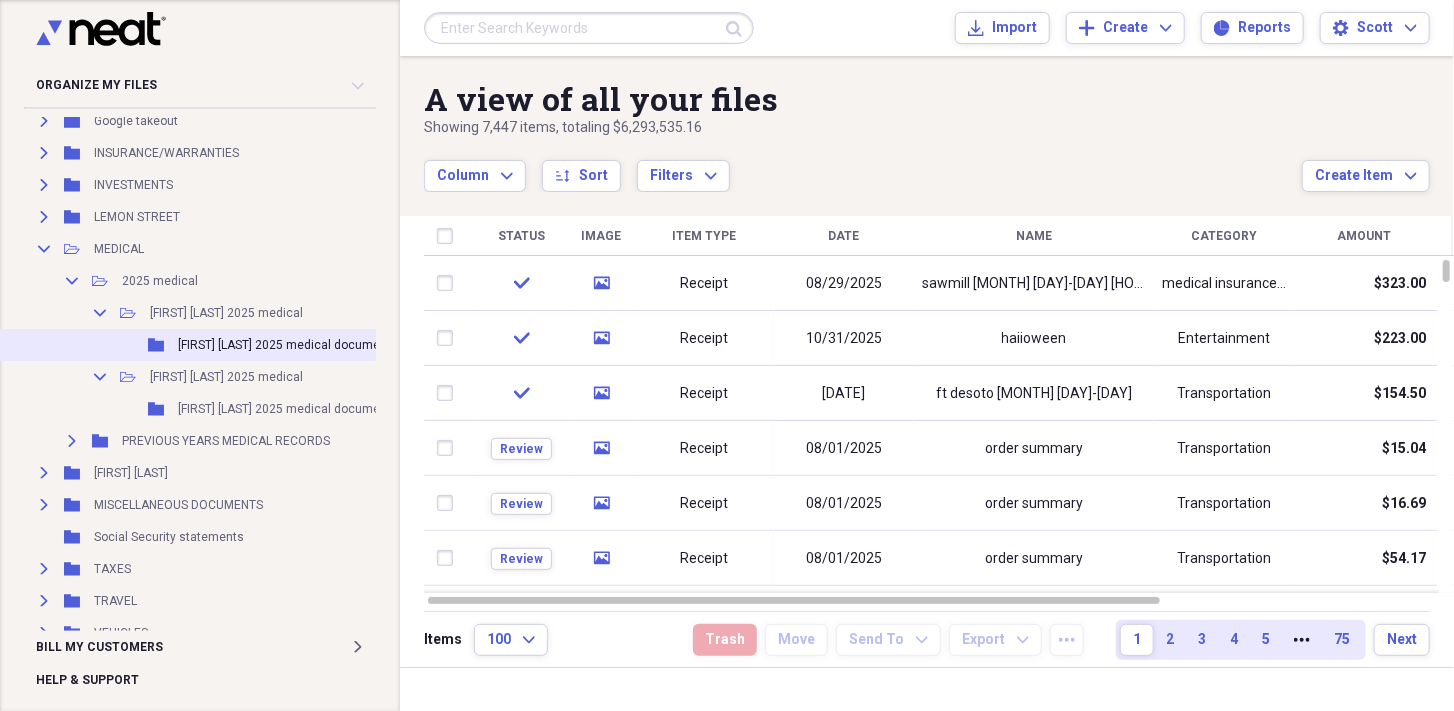 click on "[FIRST] [LAST] 2025 medical documents" at bounding box center [288, 345] 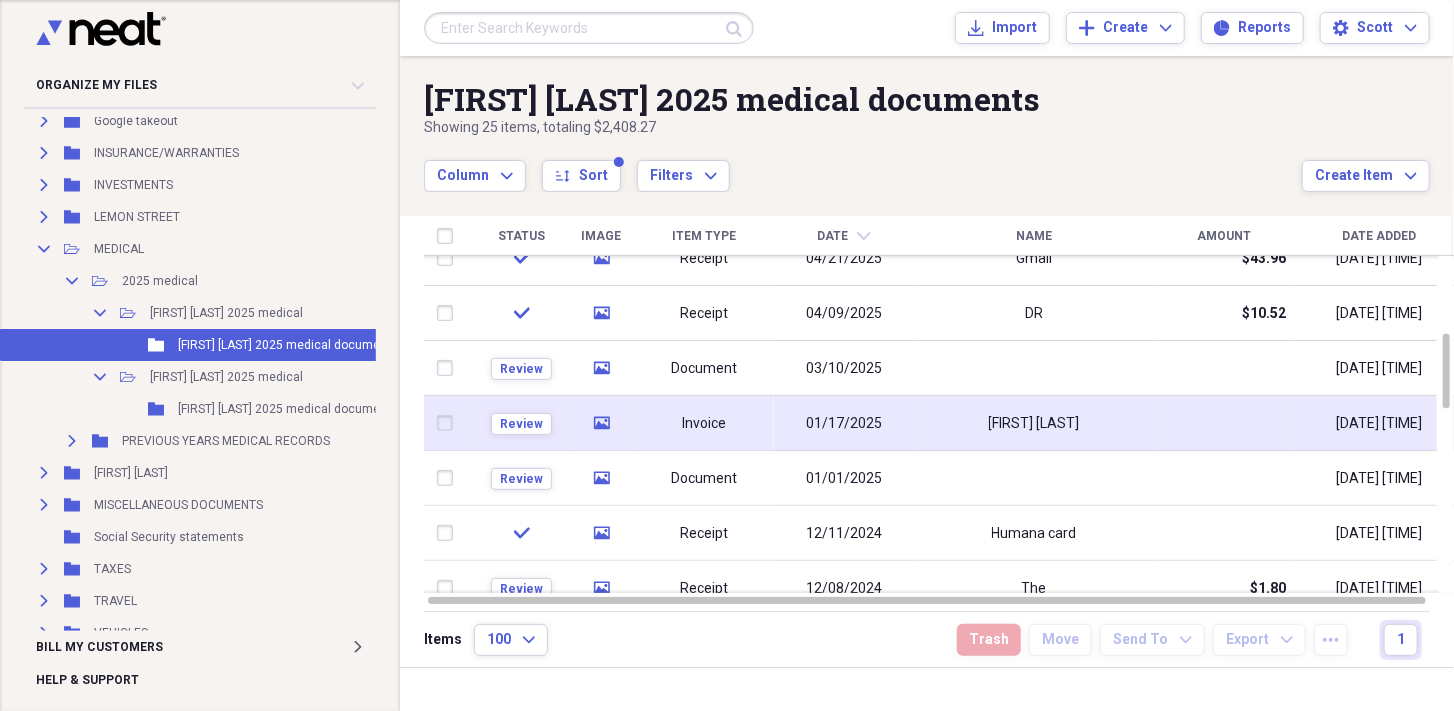 click on "01/17/2025" at bounding box center (844, 424) 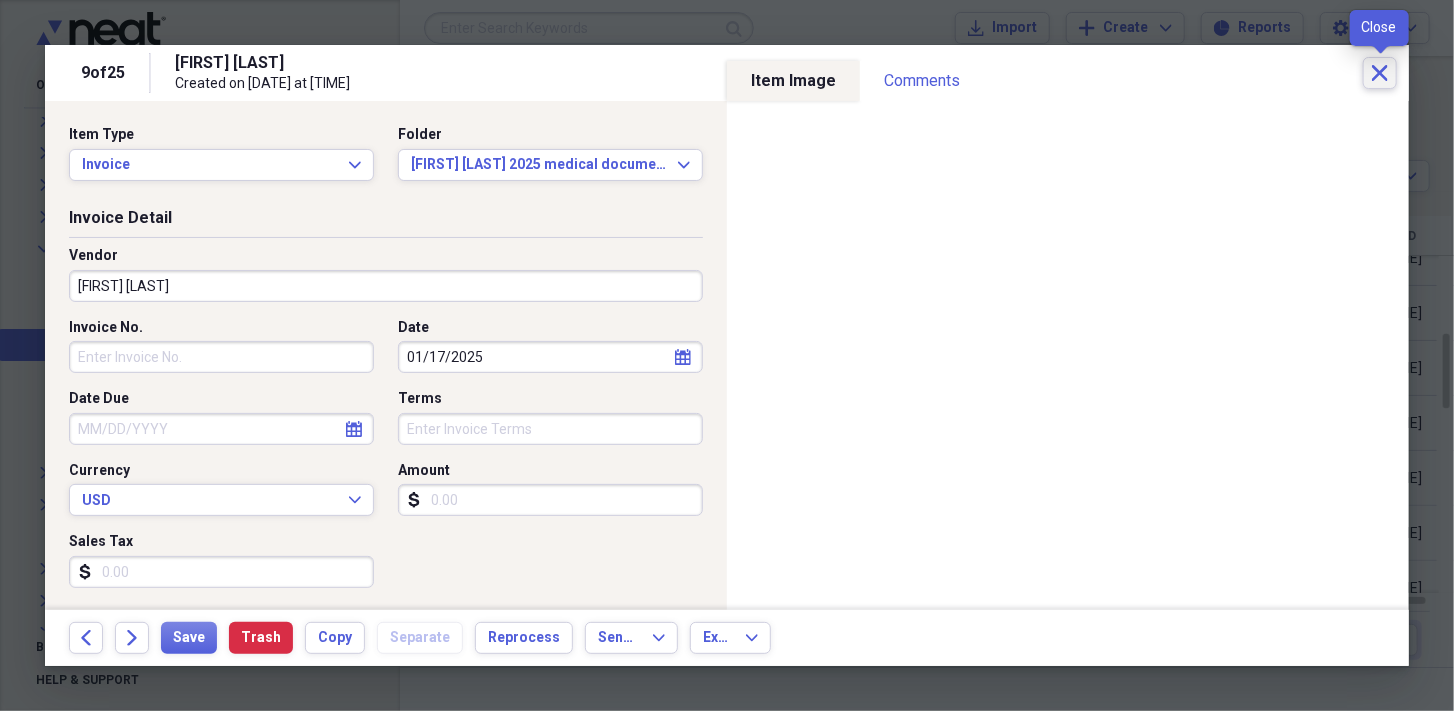 click on "Close" at bounding box center (1380, 73) 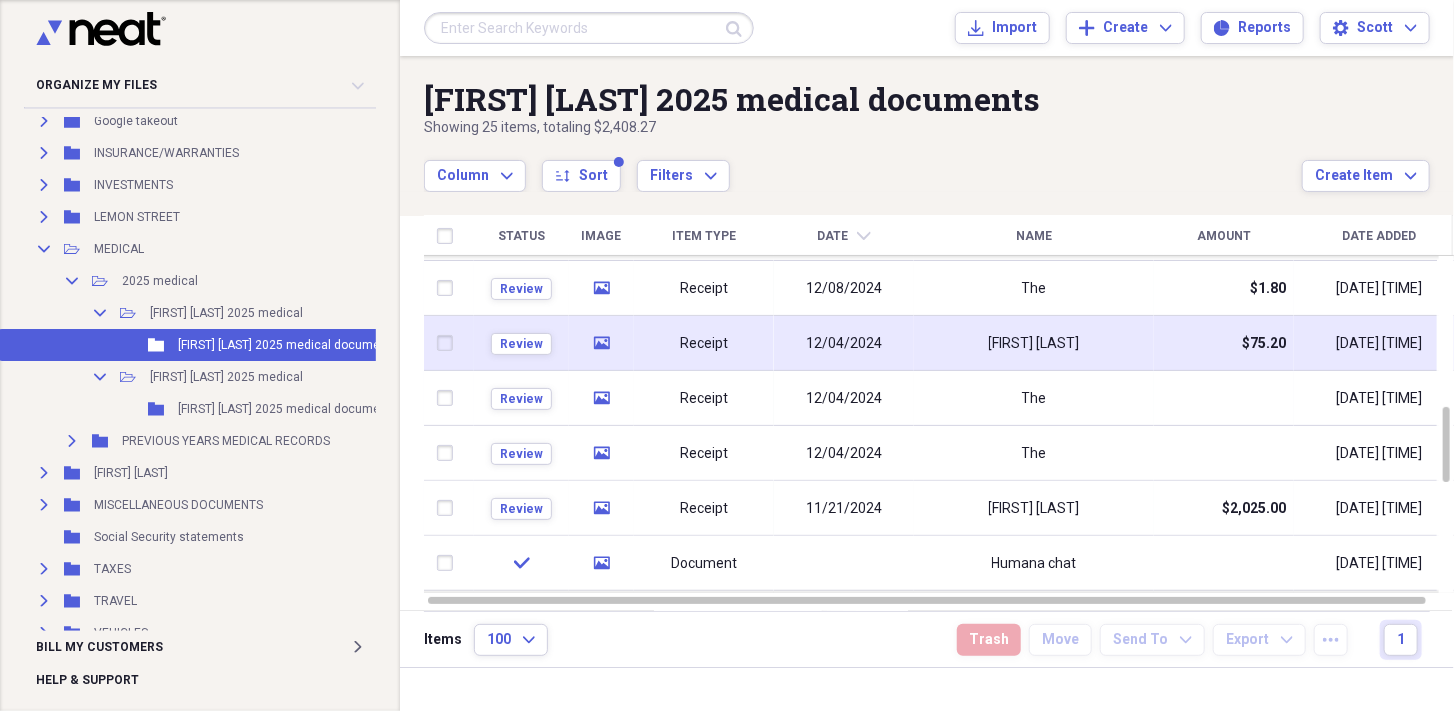 click on "media" 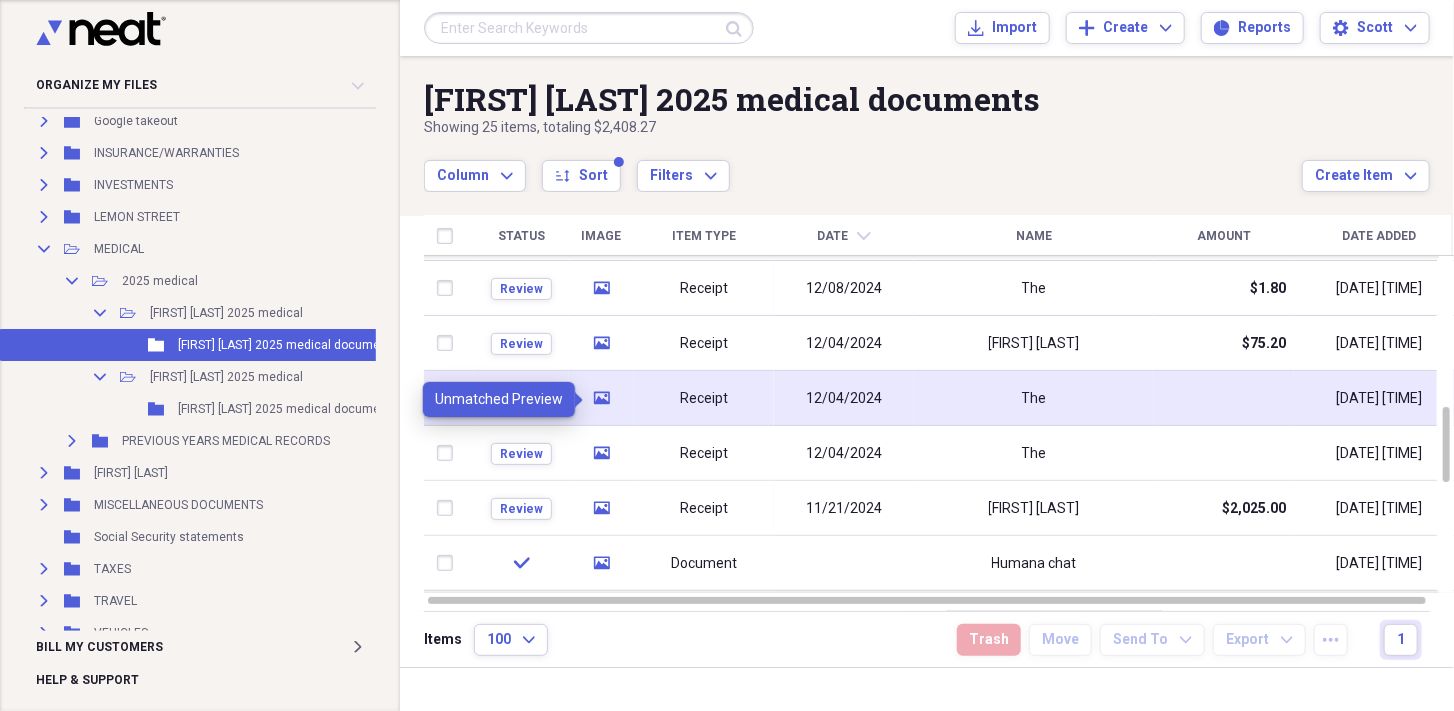 click on "media" 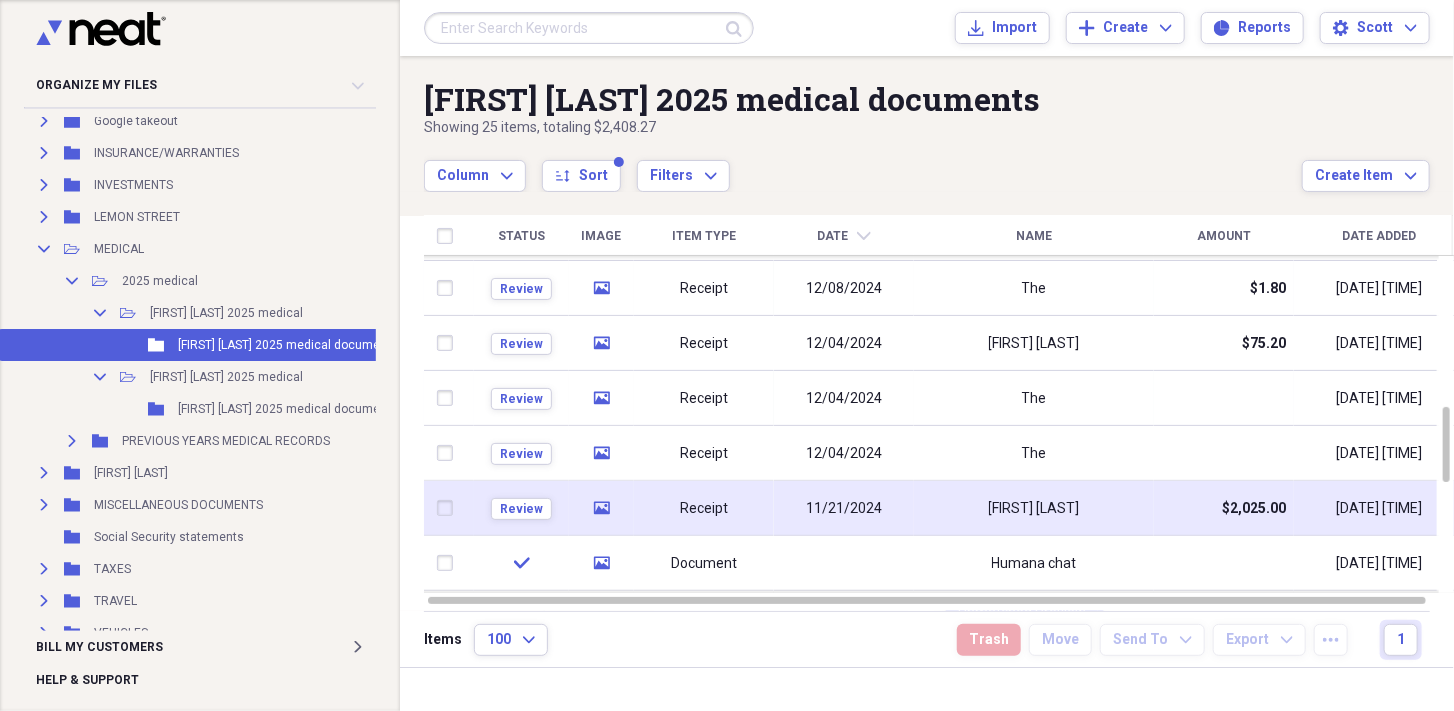click on "media" 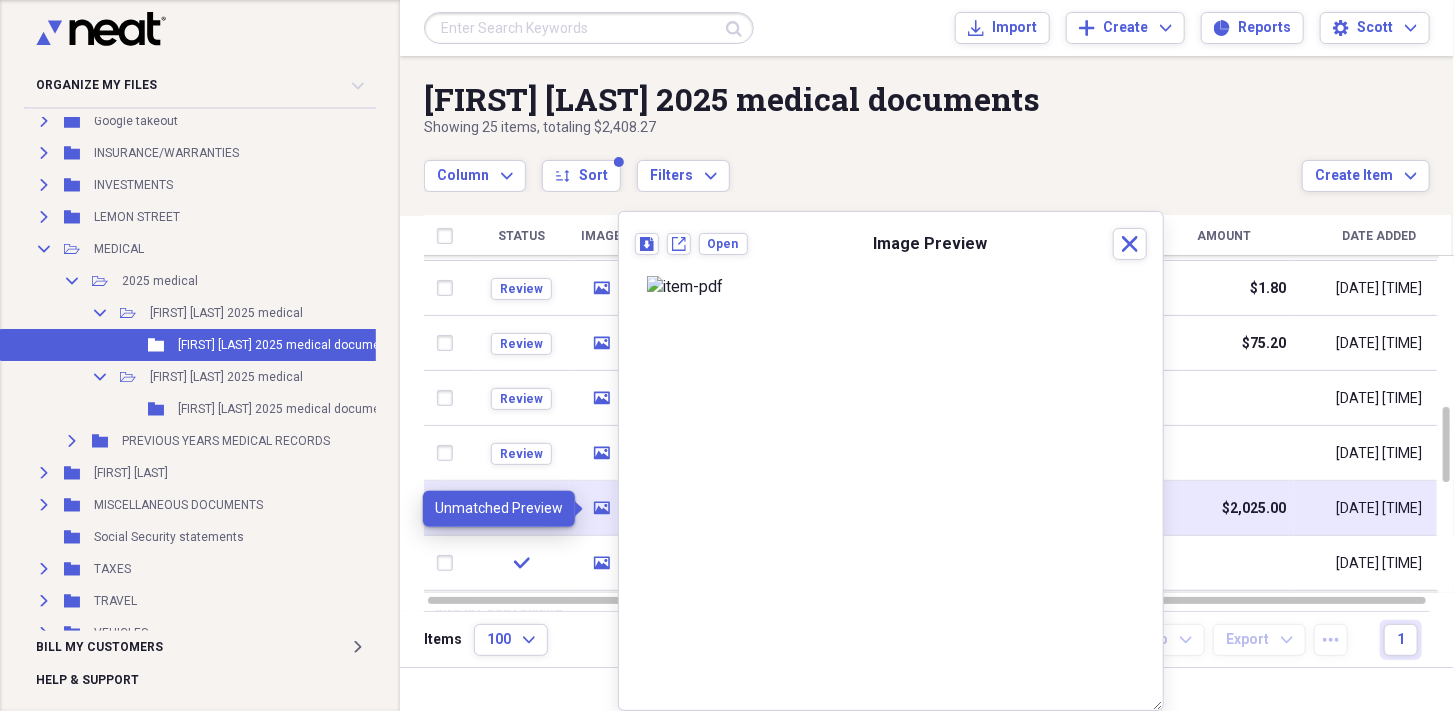 click on "media" 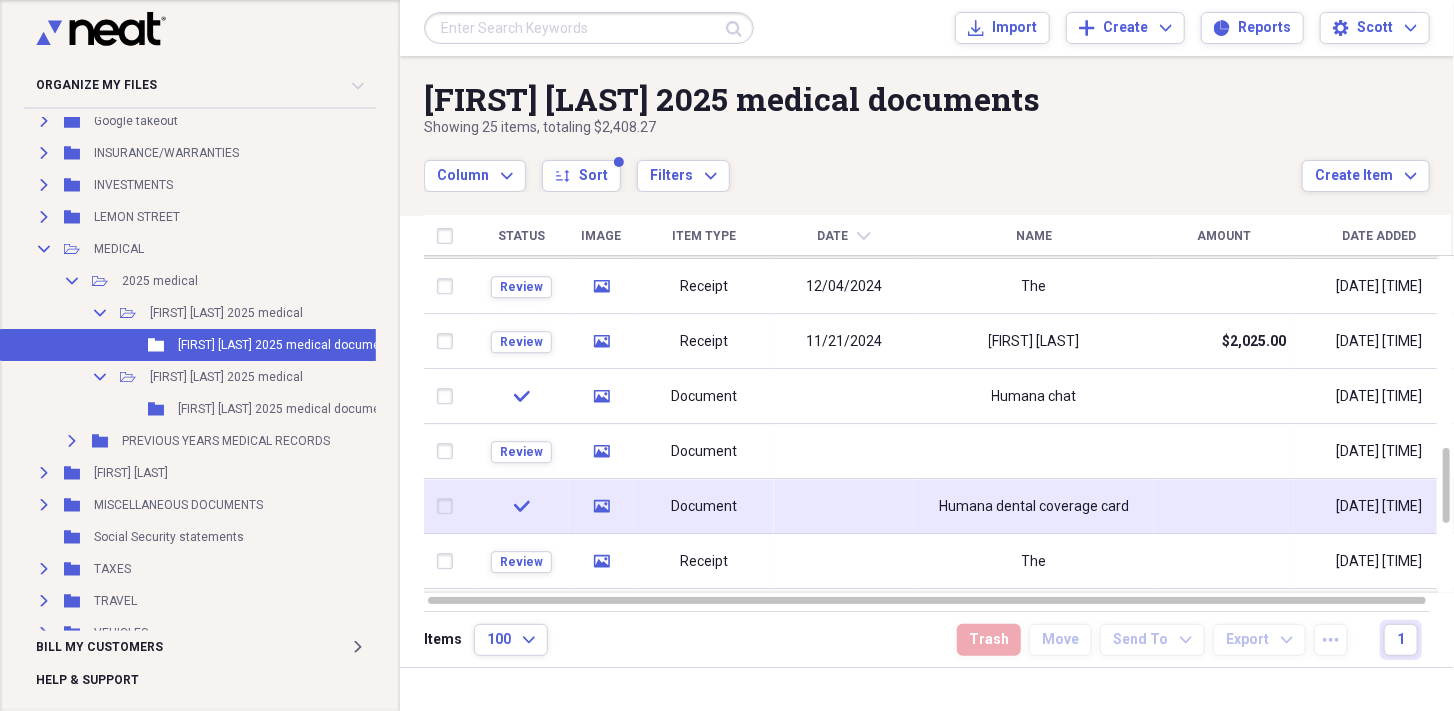 click on "Document" at bounding box center (704, 506) 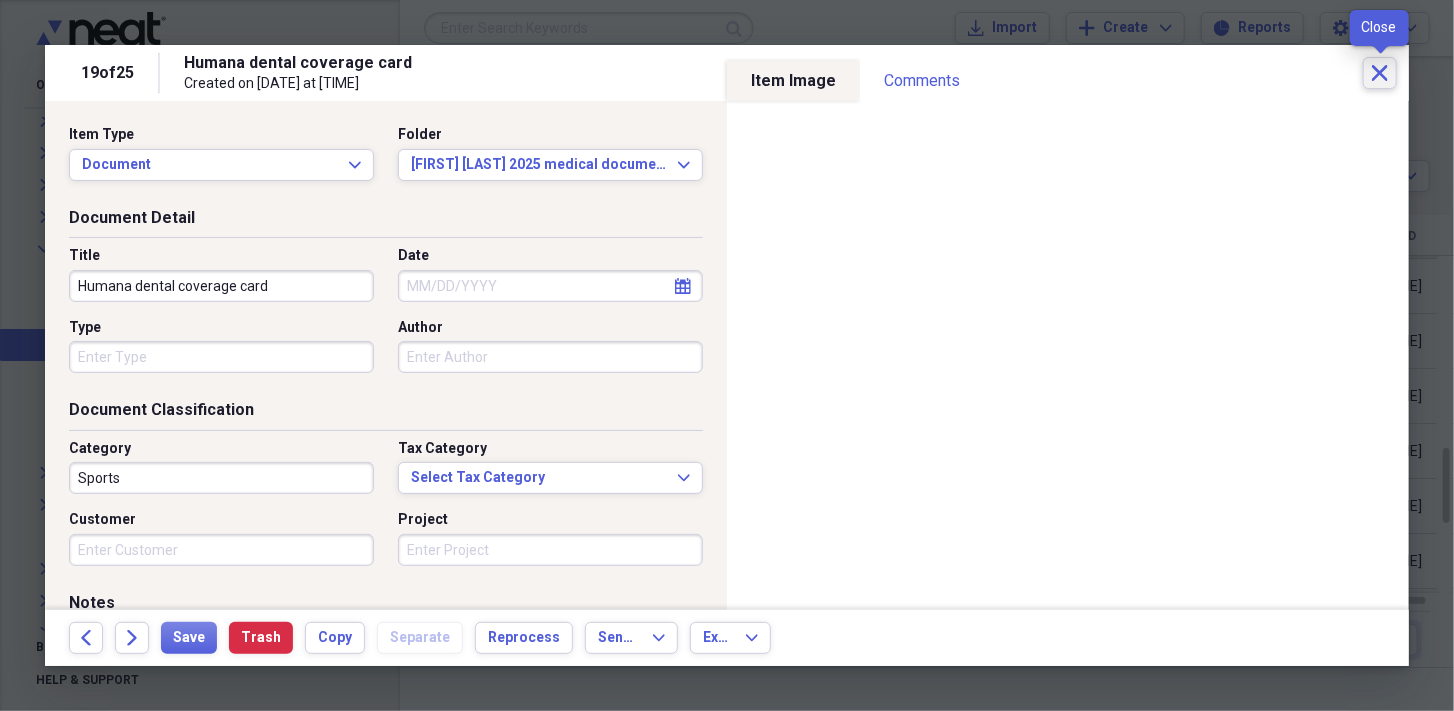click on "Close" at bounding box center (1380, 73) 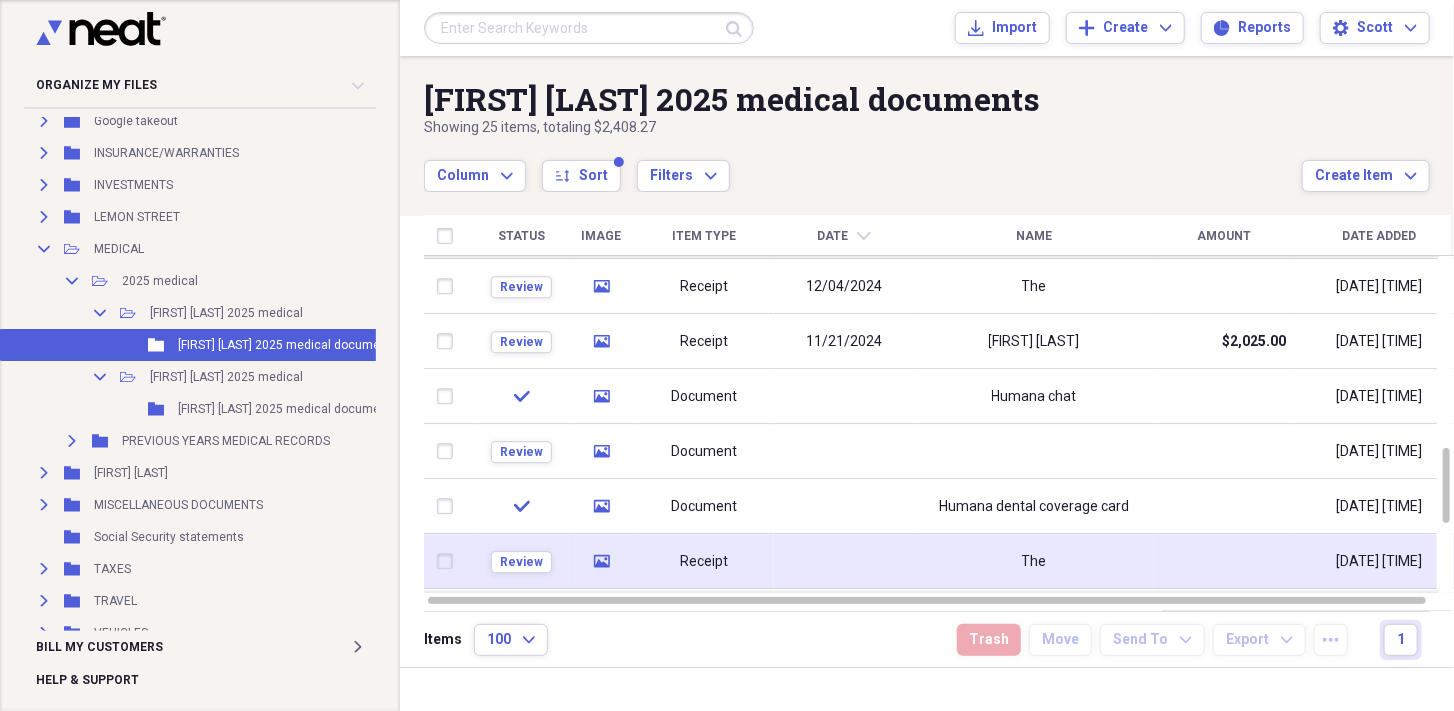 click on "media" 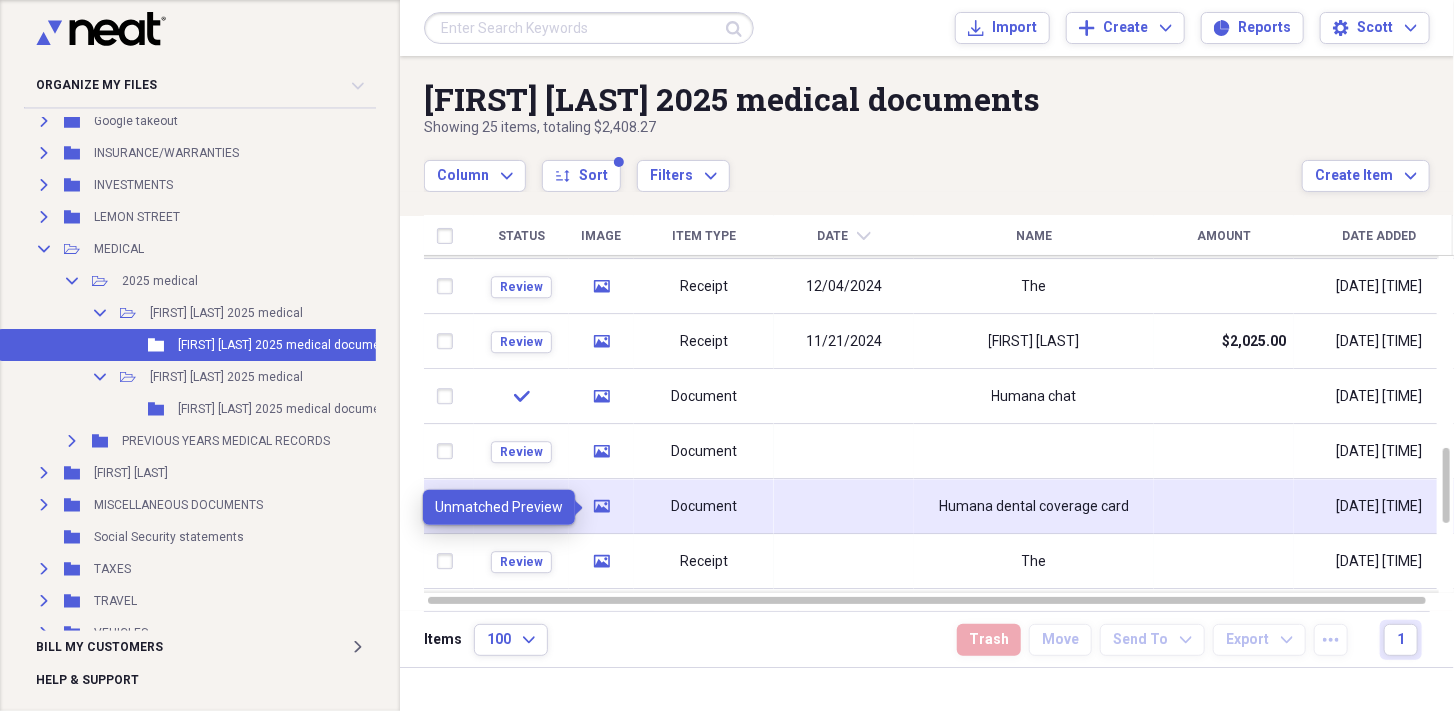 click 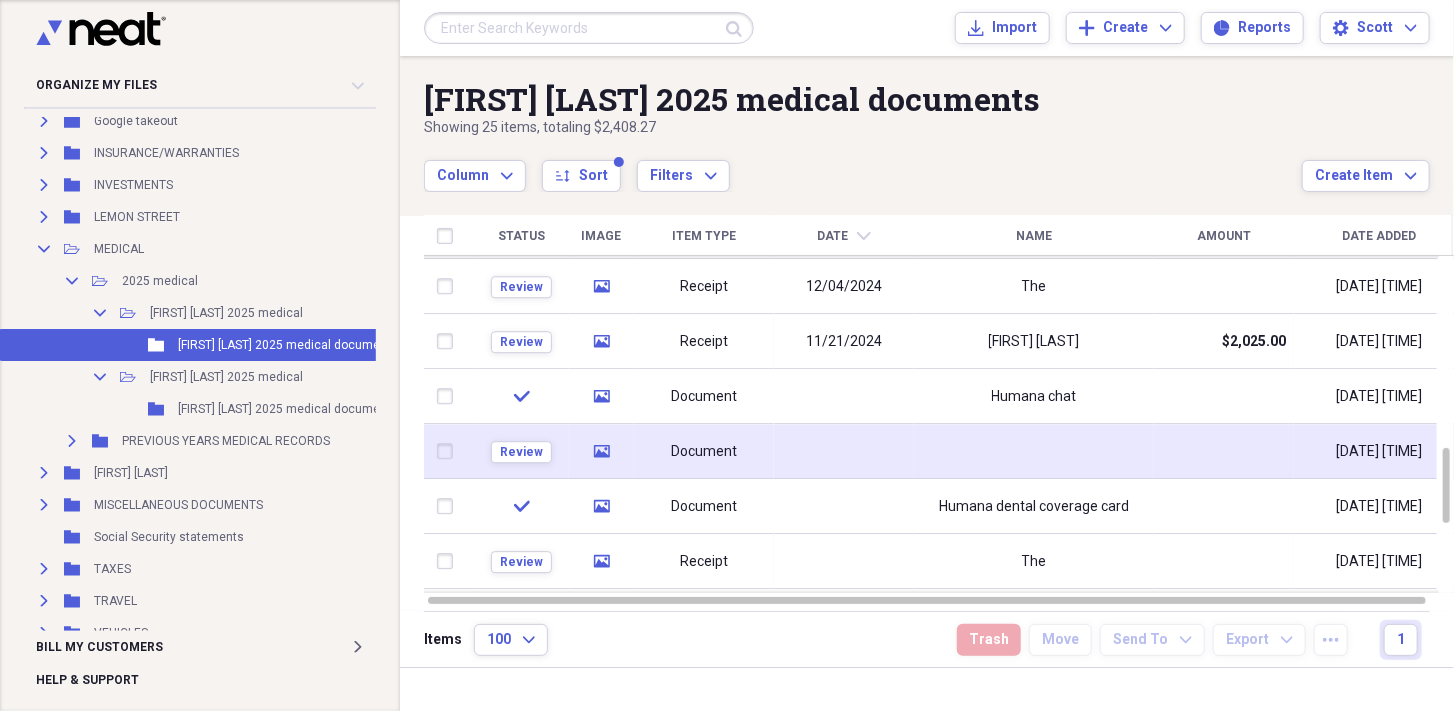 click 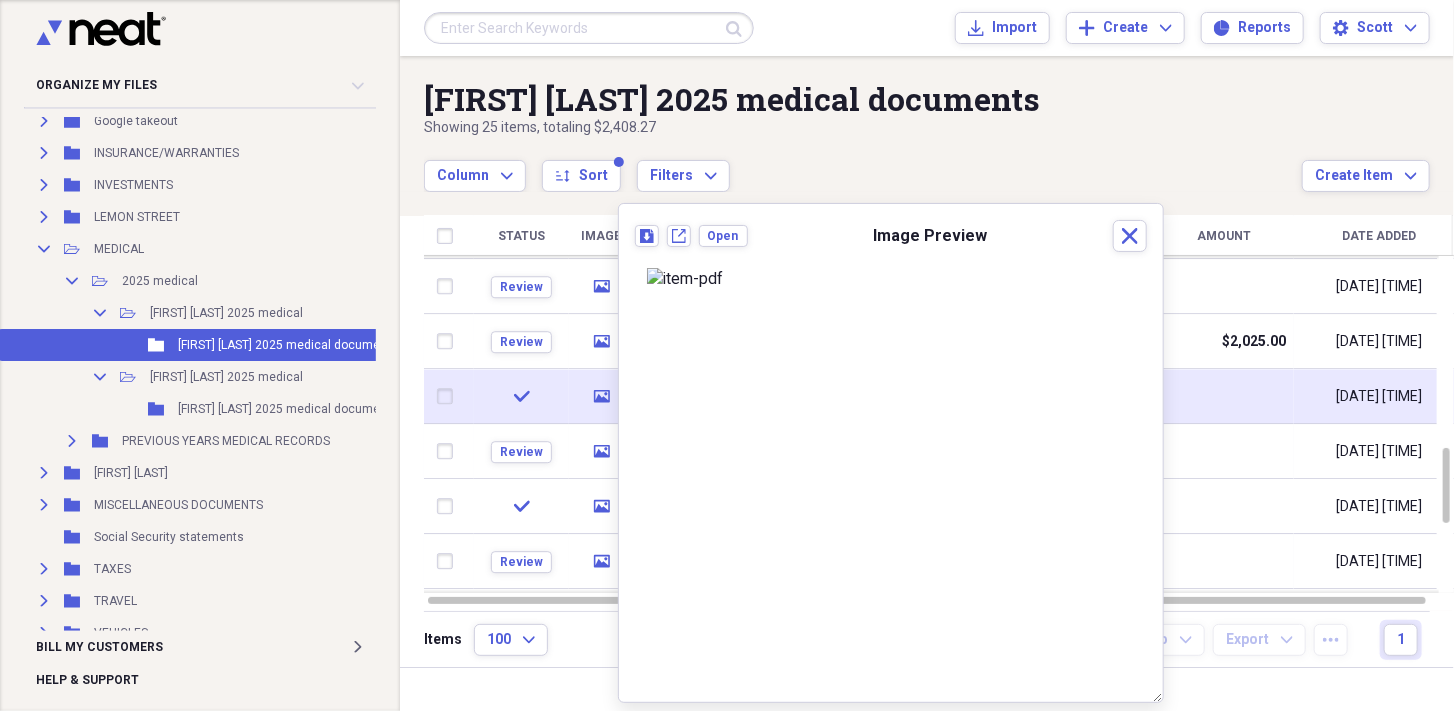 click on "media" 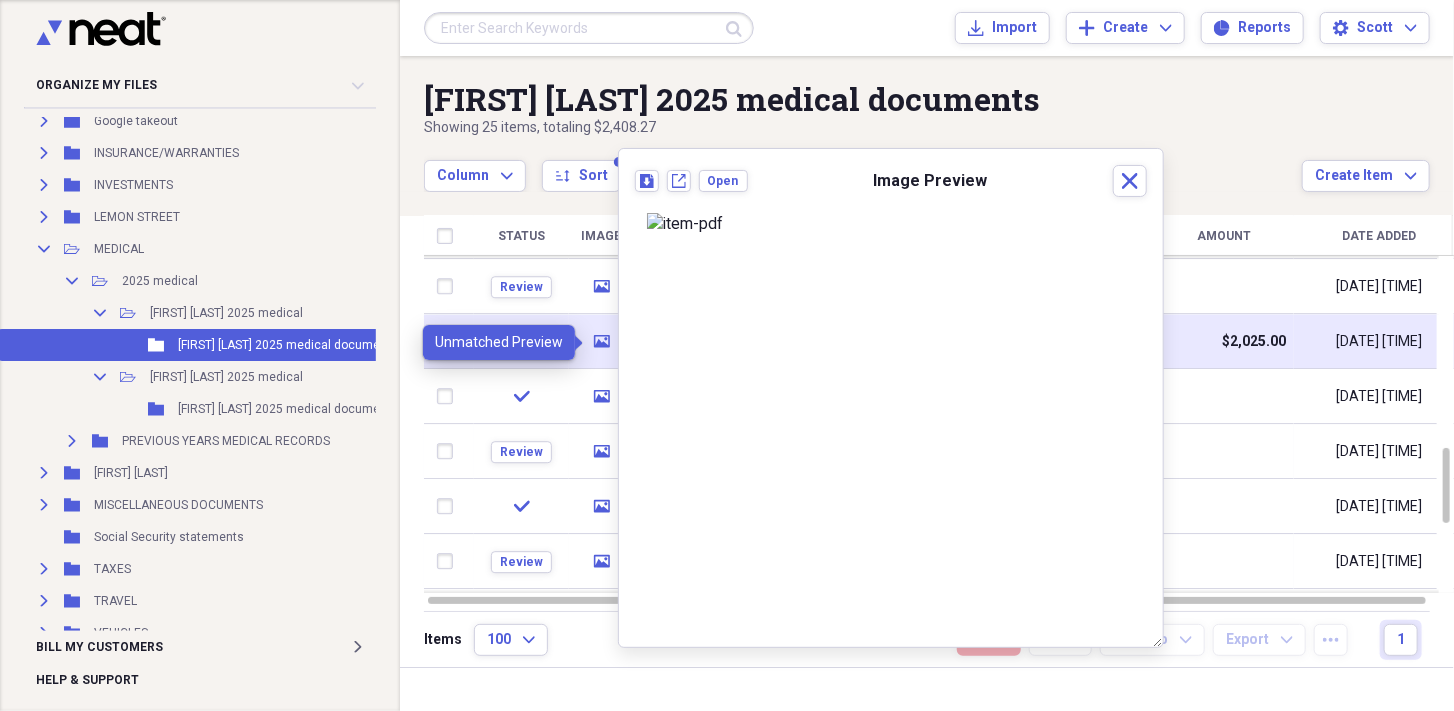 click on "media" 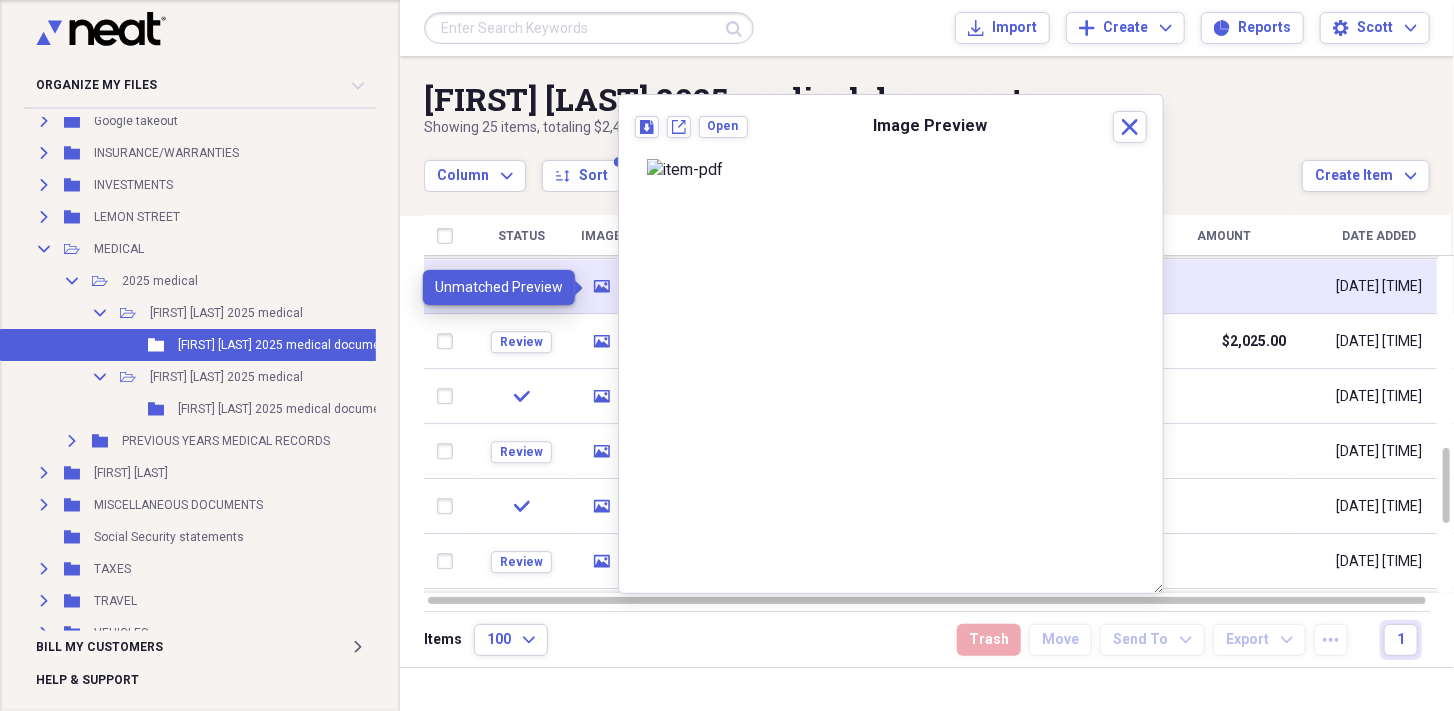 click on "media" 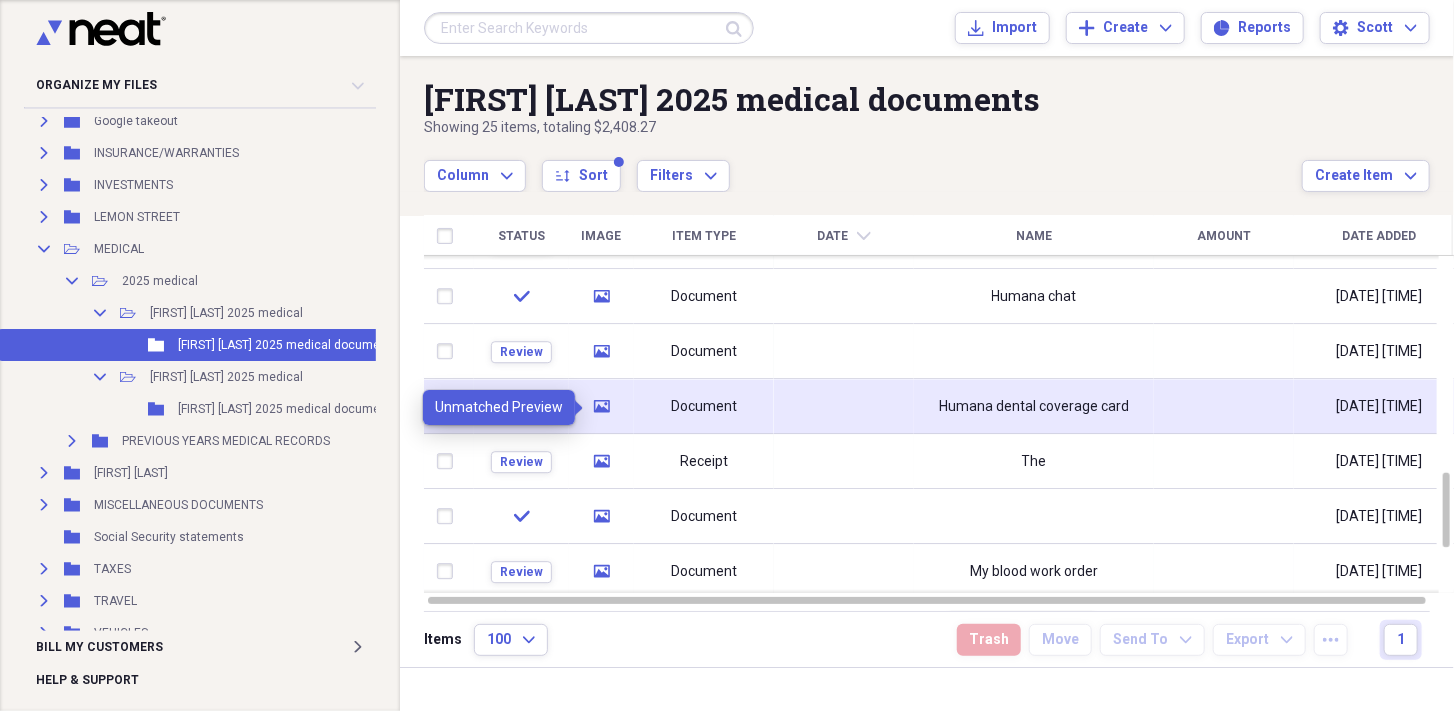 click 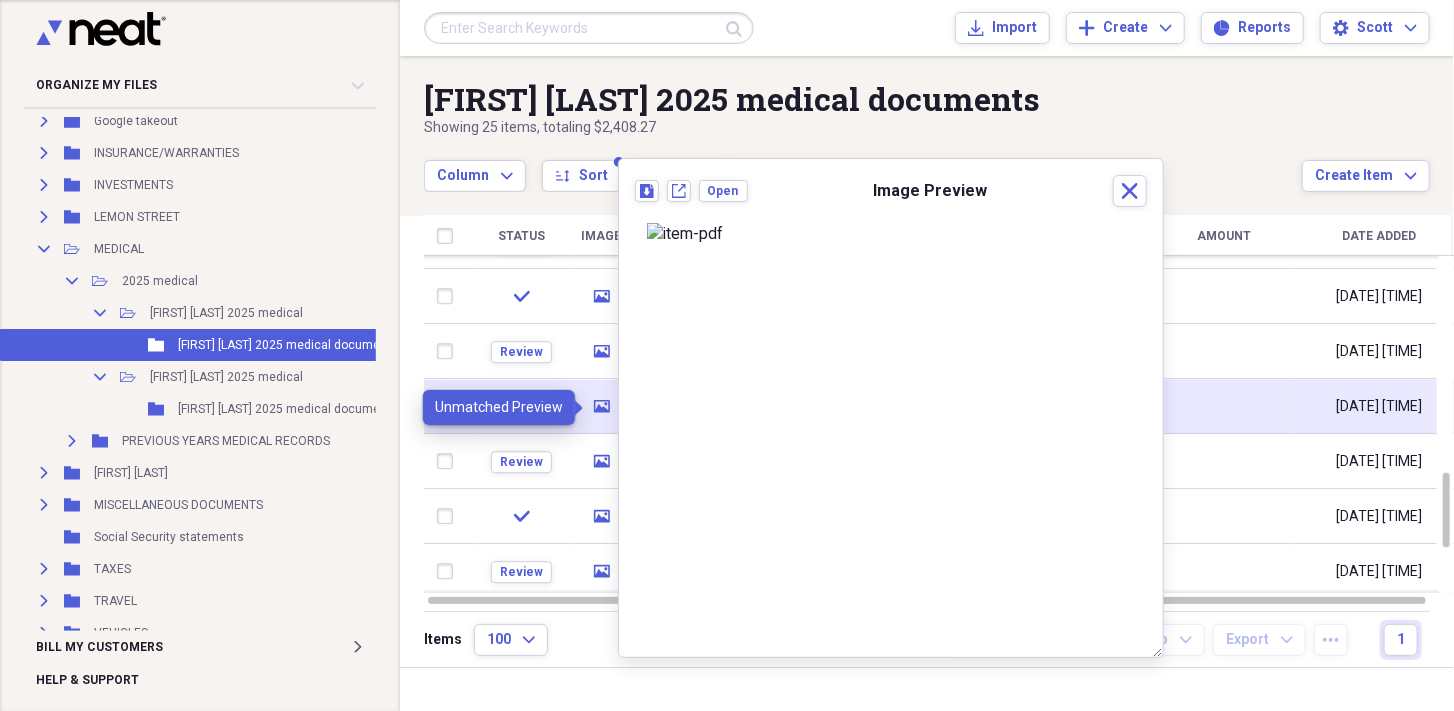 click 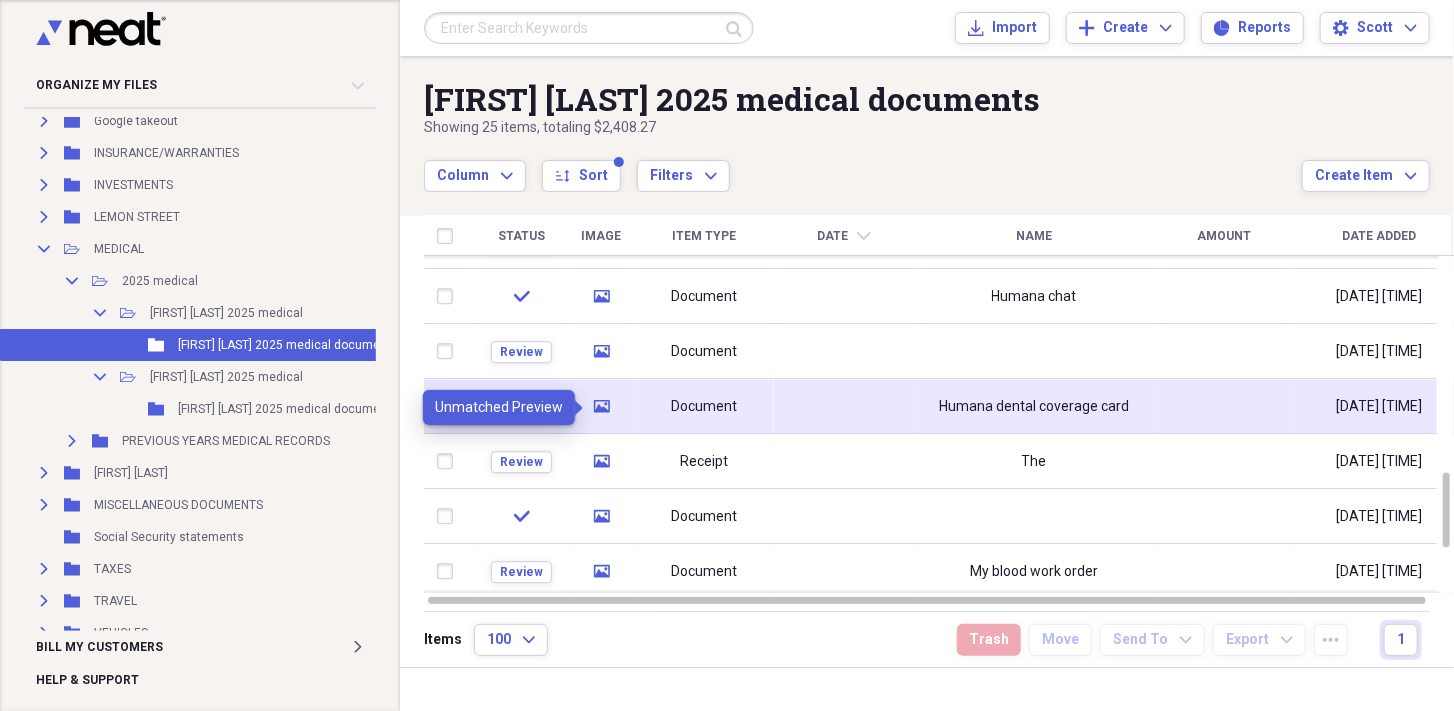 click 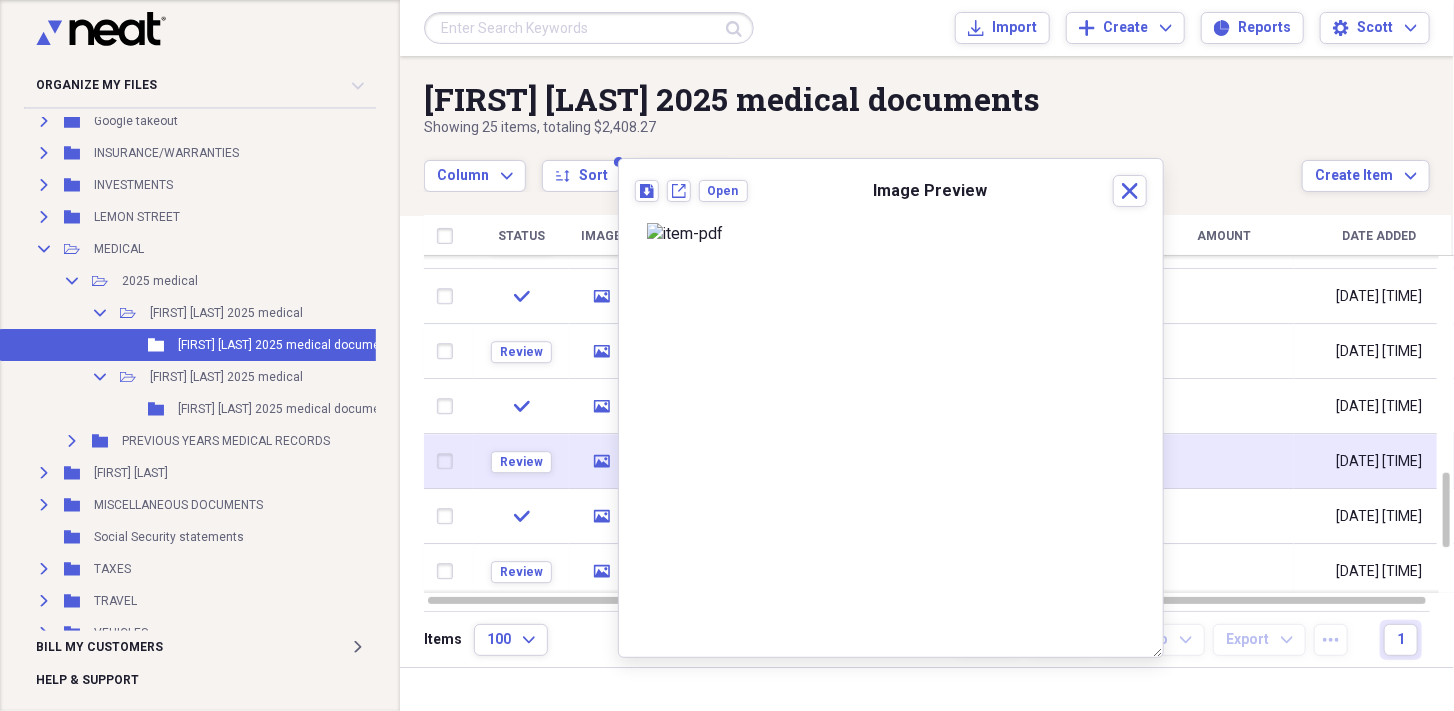 click on "media" 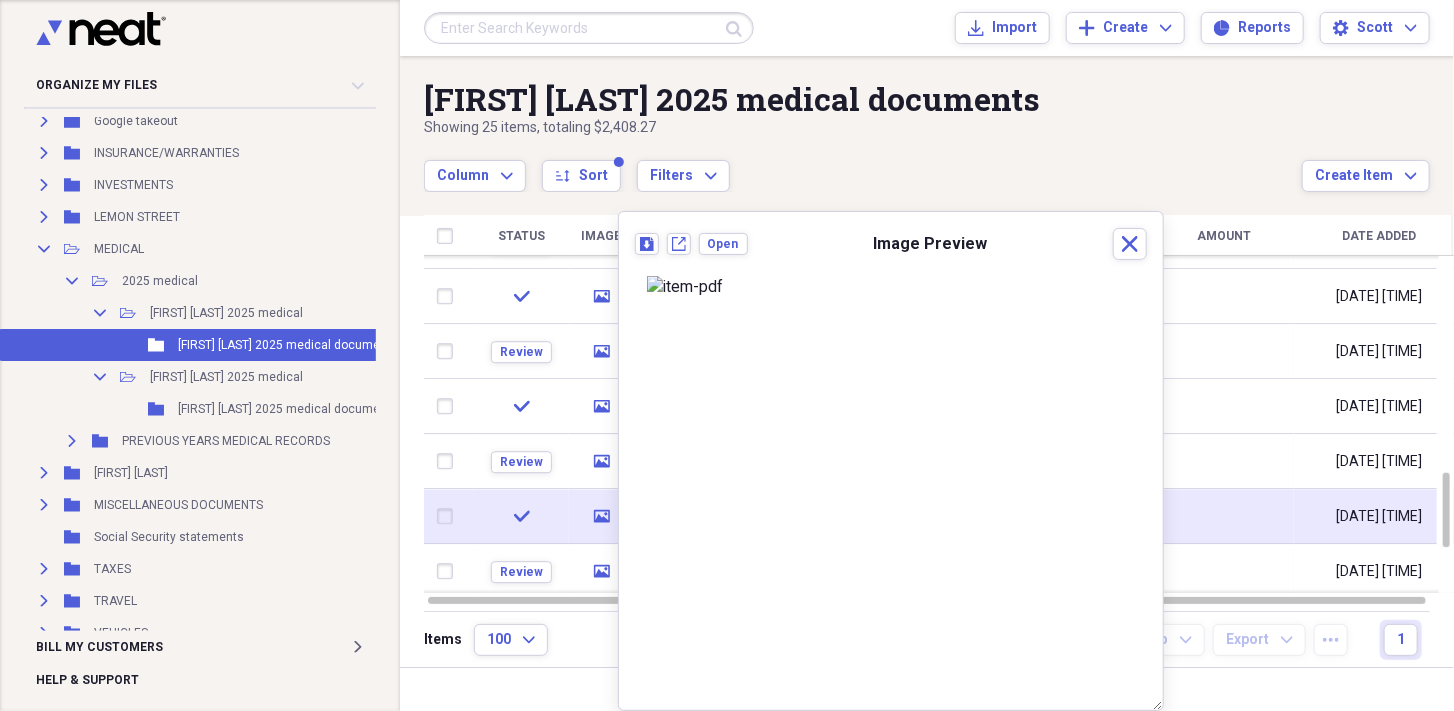 click 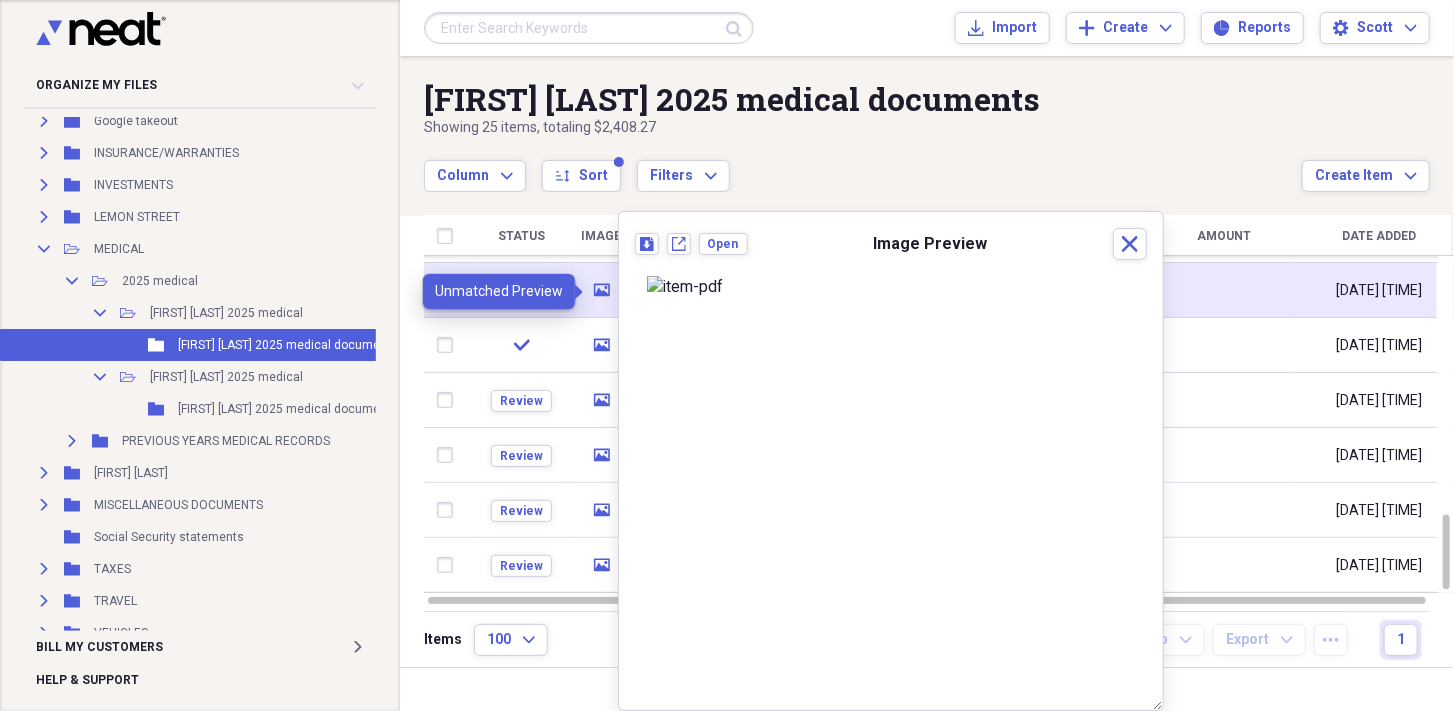 click 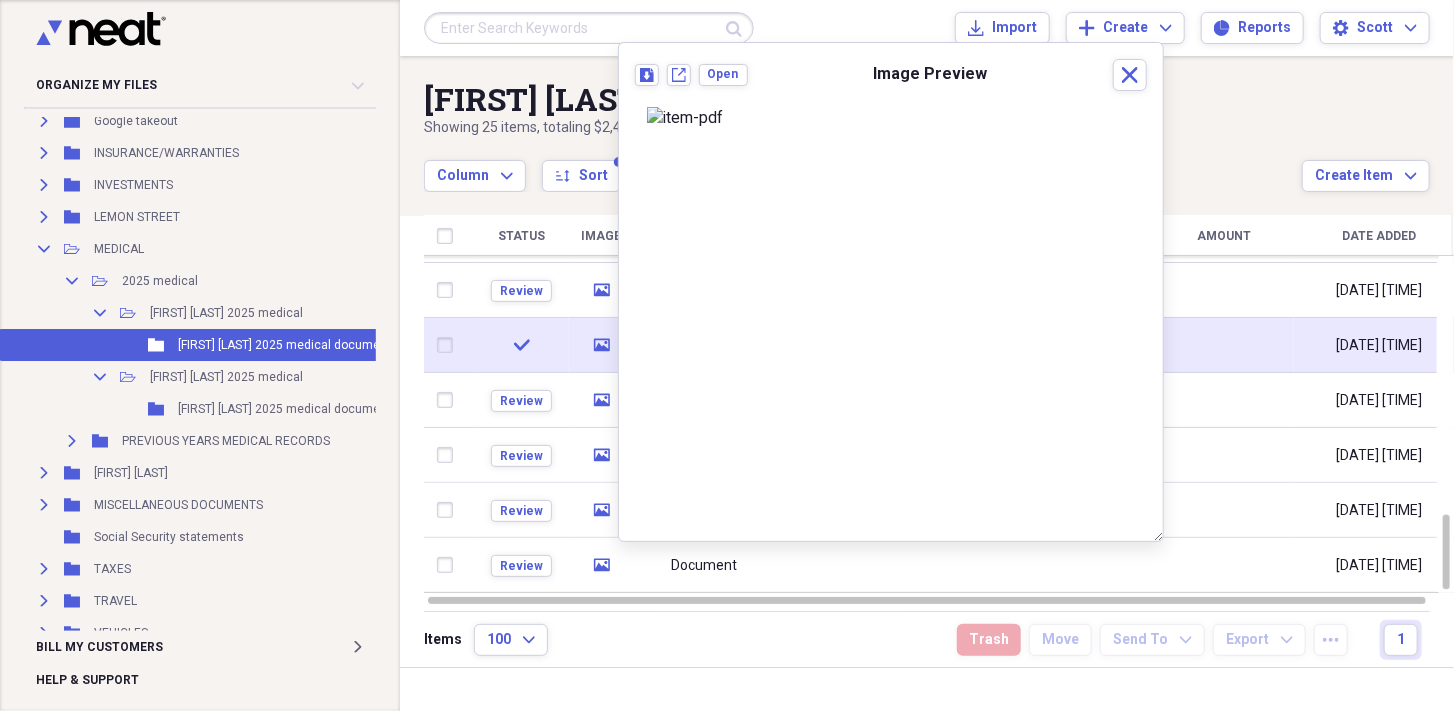 click 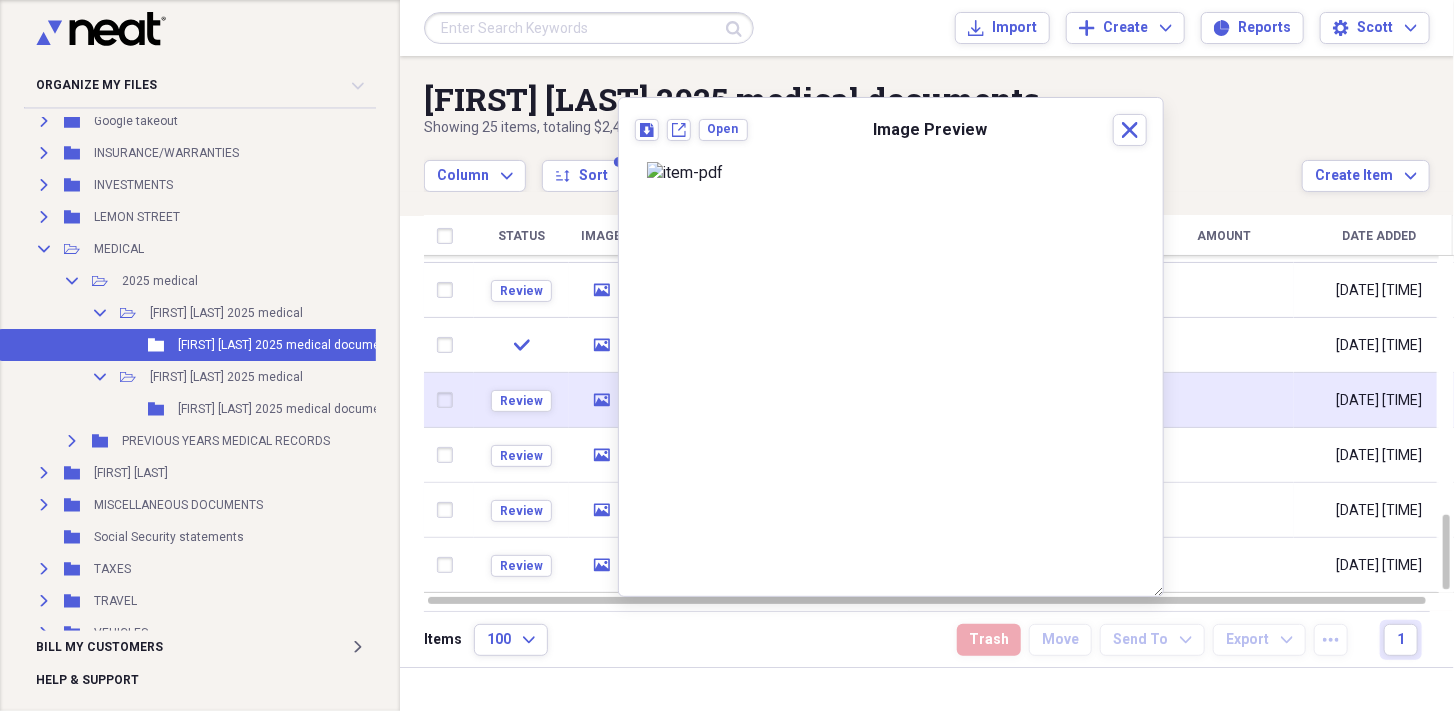 click on "media" 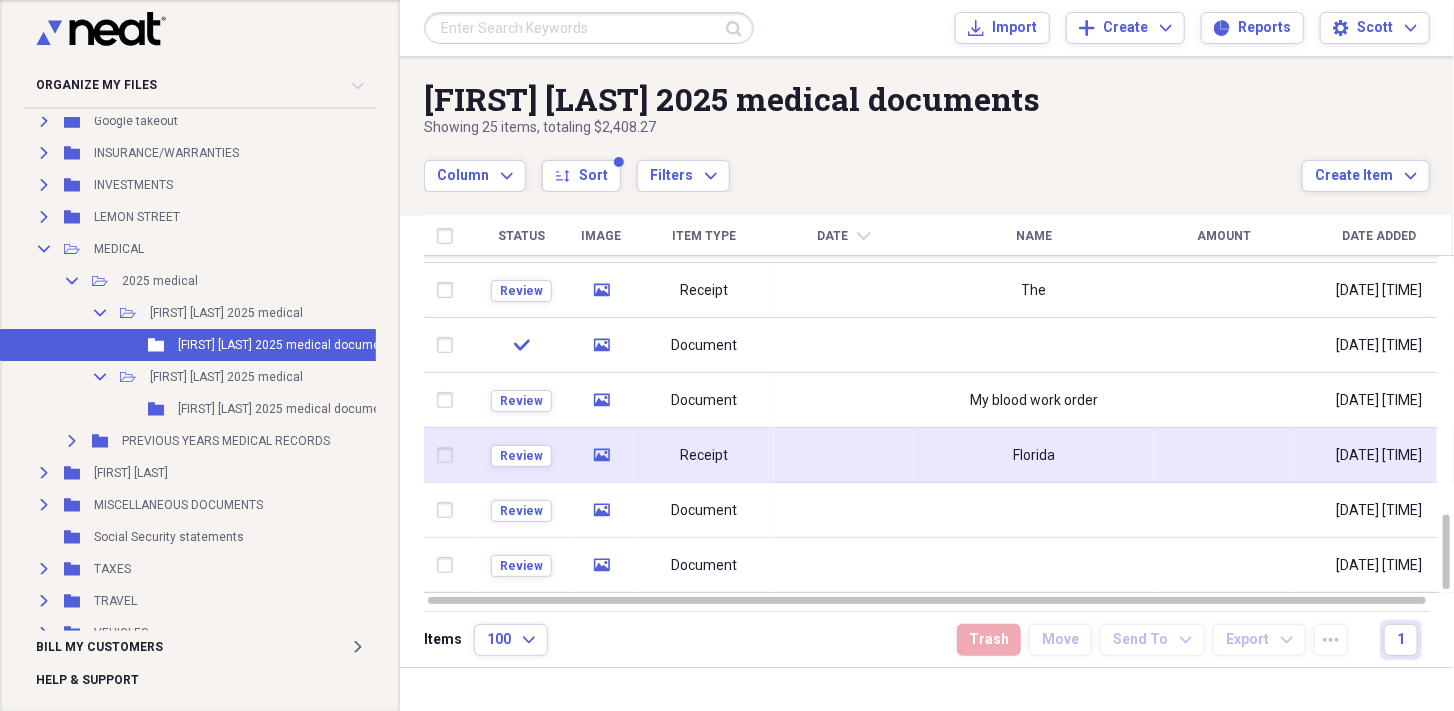 click on "media" 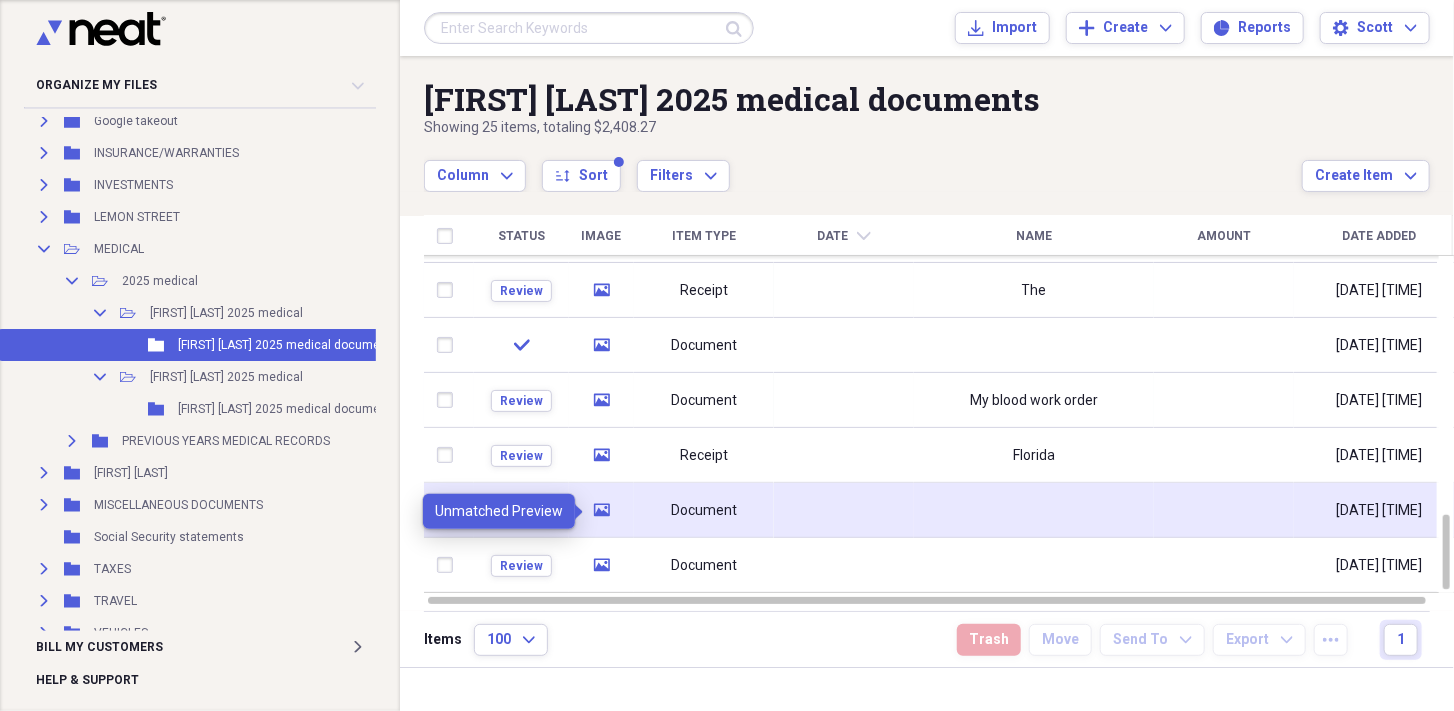 click on "media" at bounding box center (602, 510) 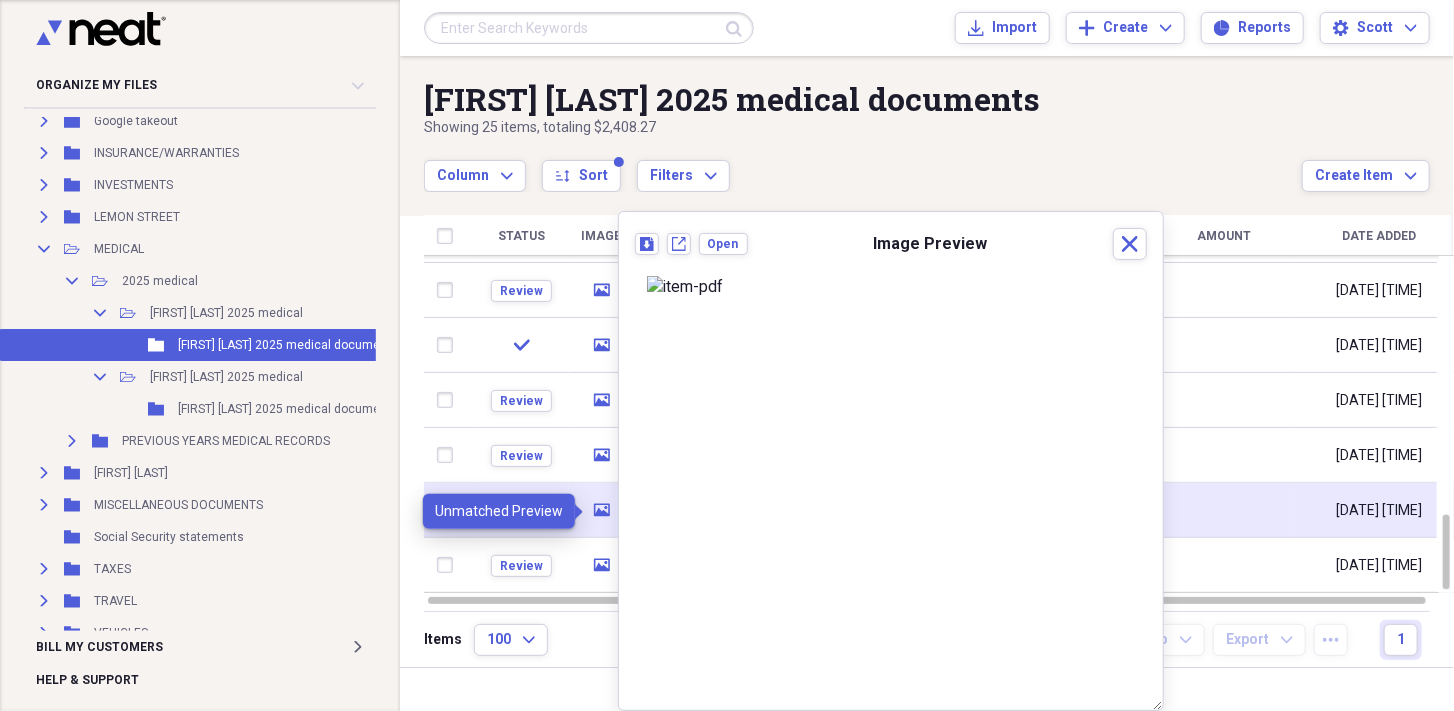 click 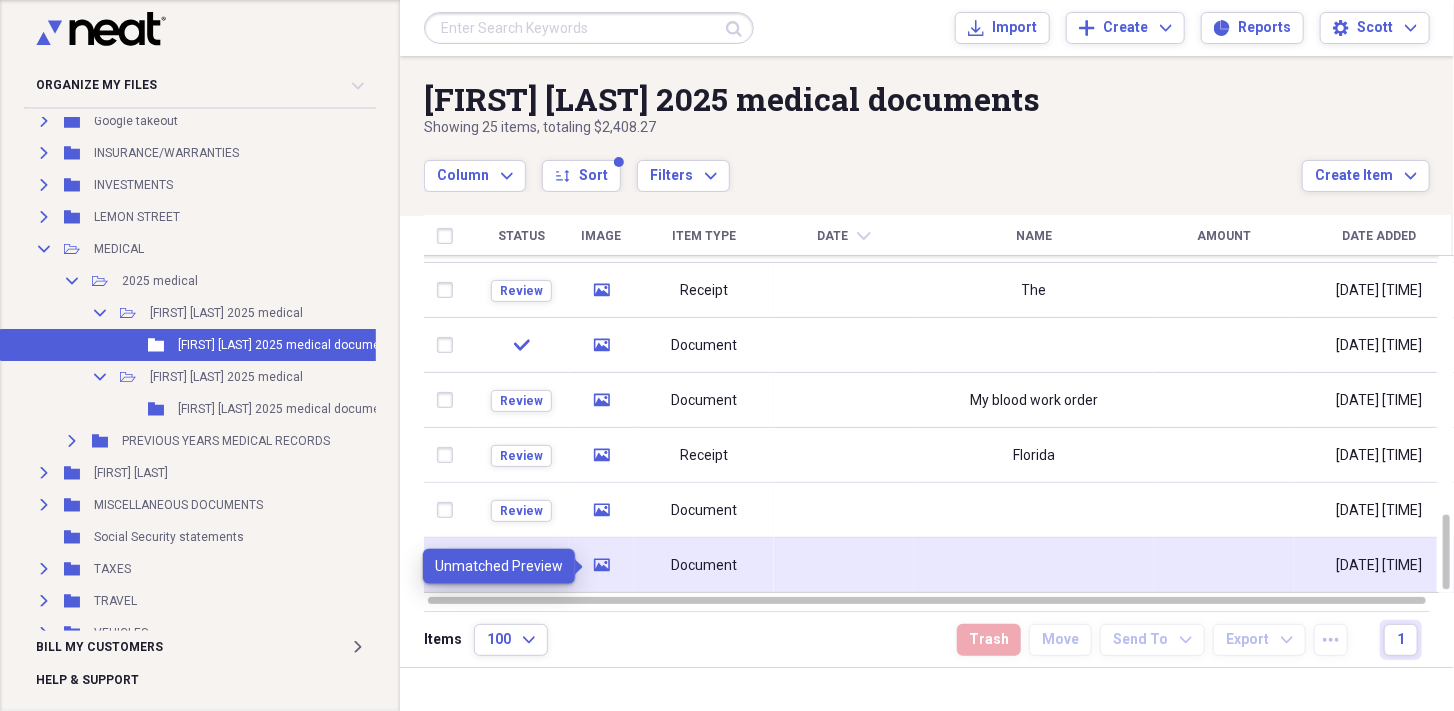 click 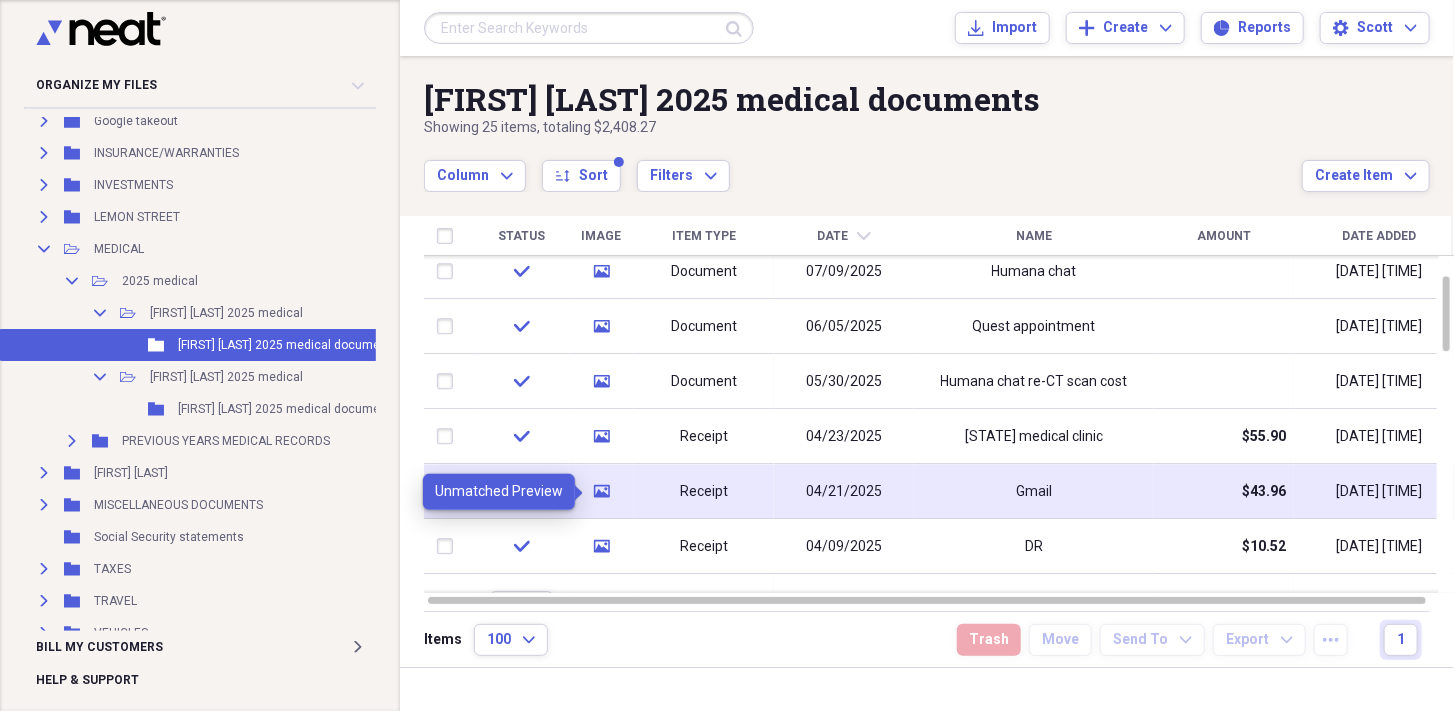 click 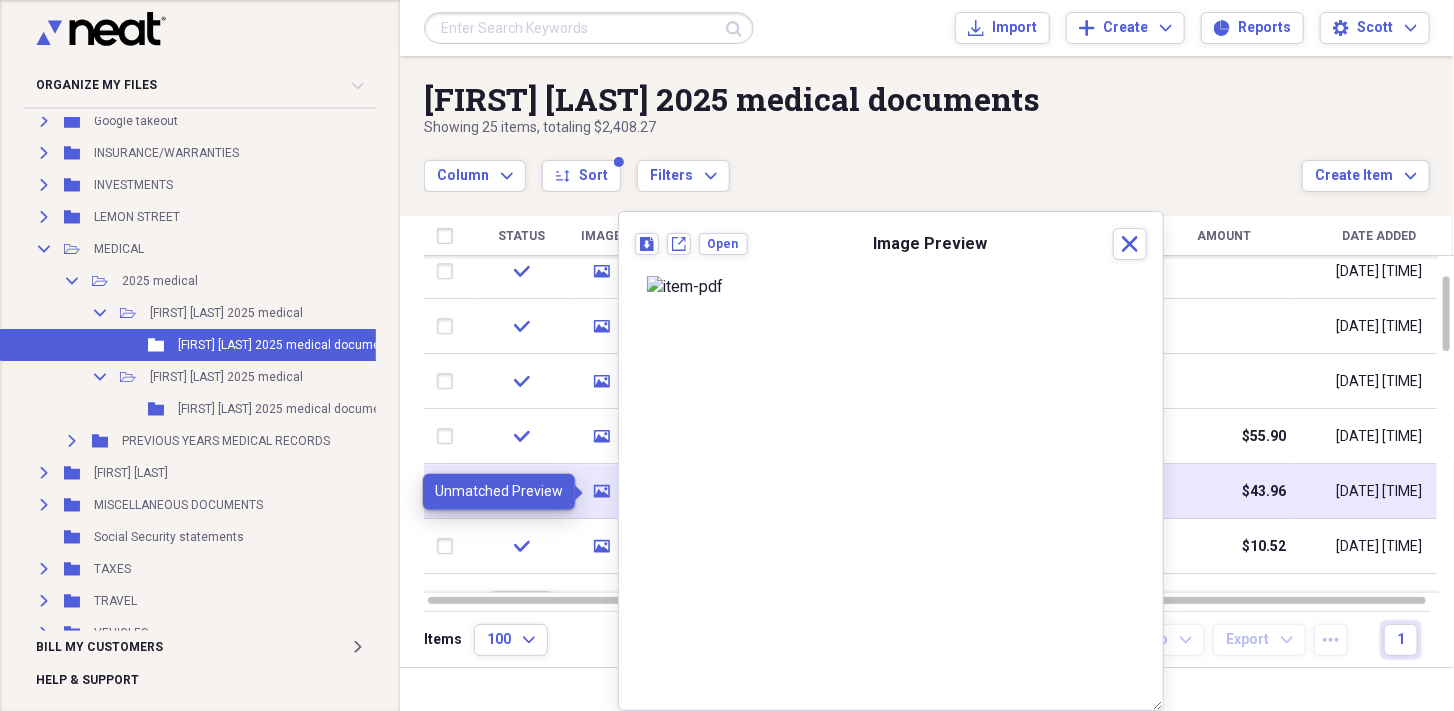 click 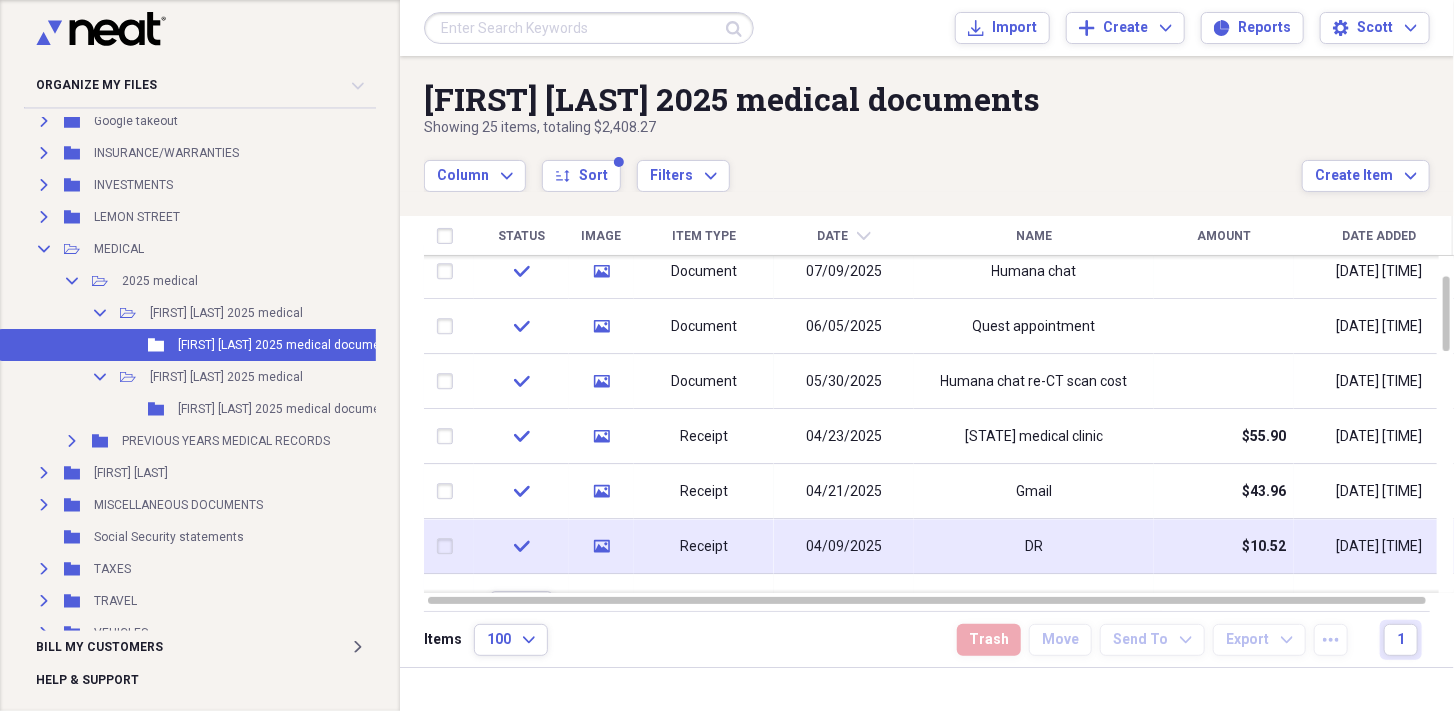 click on "media" at bounding box center [602, 546] 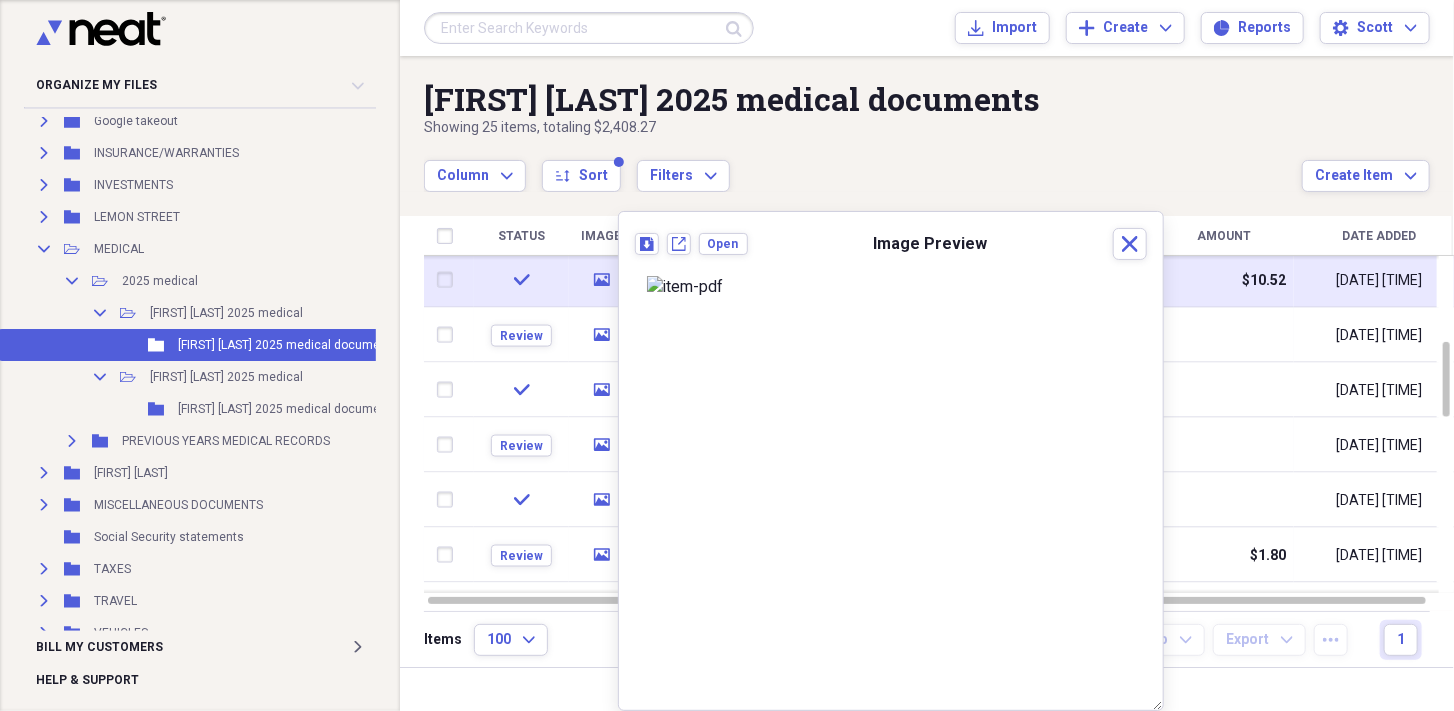 click 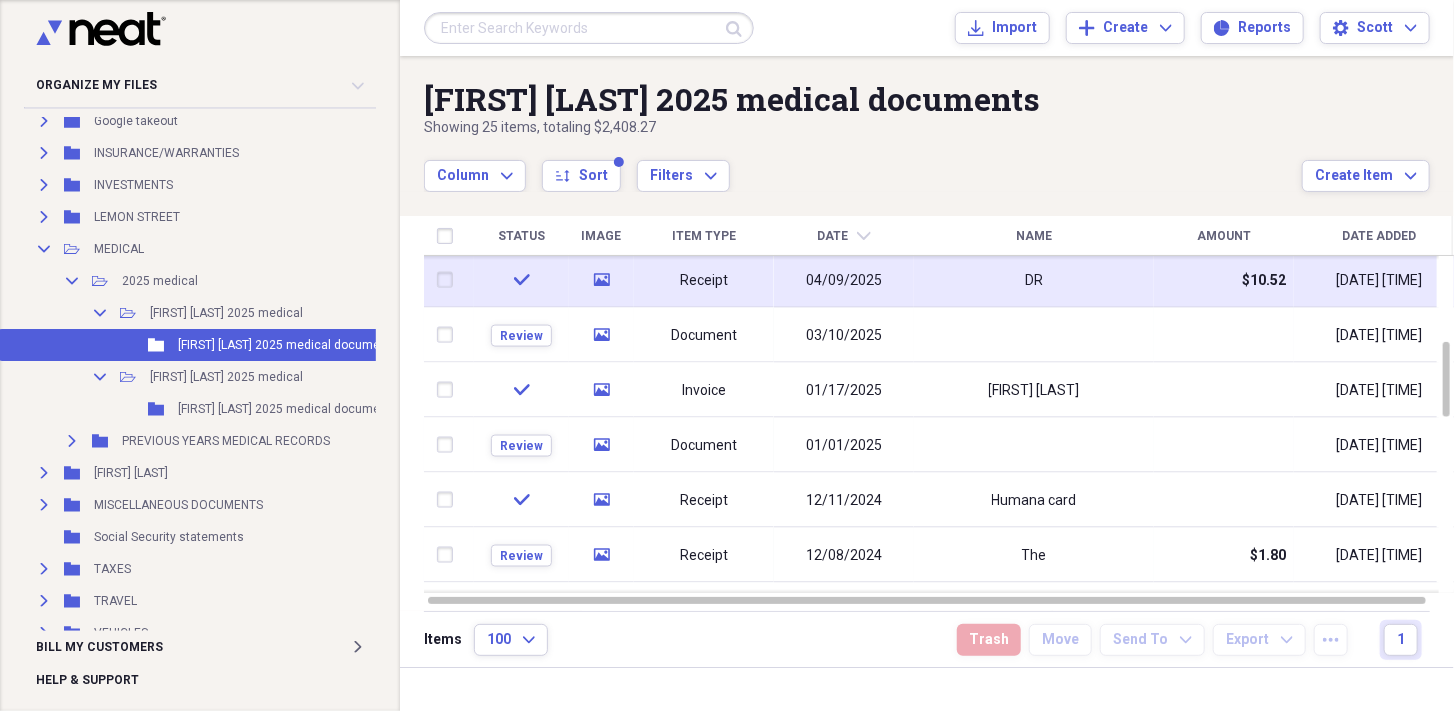 click 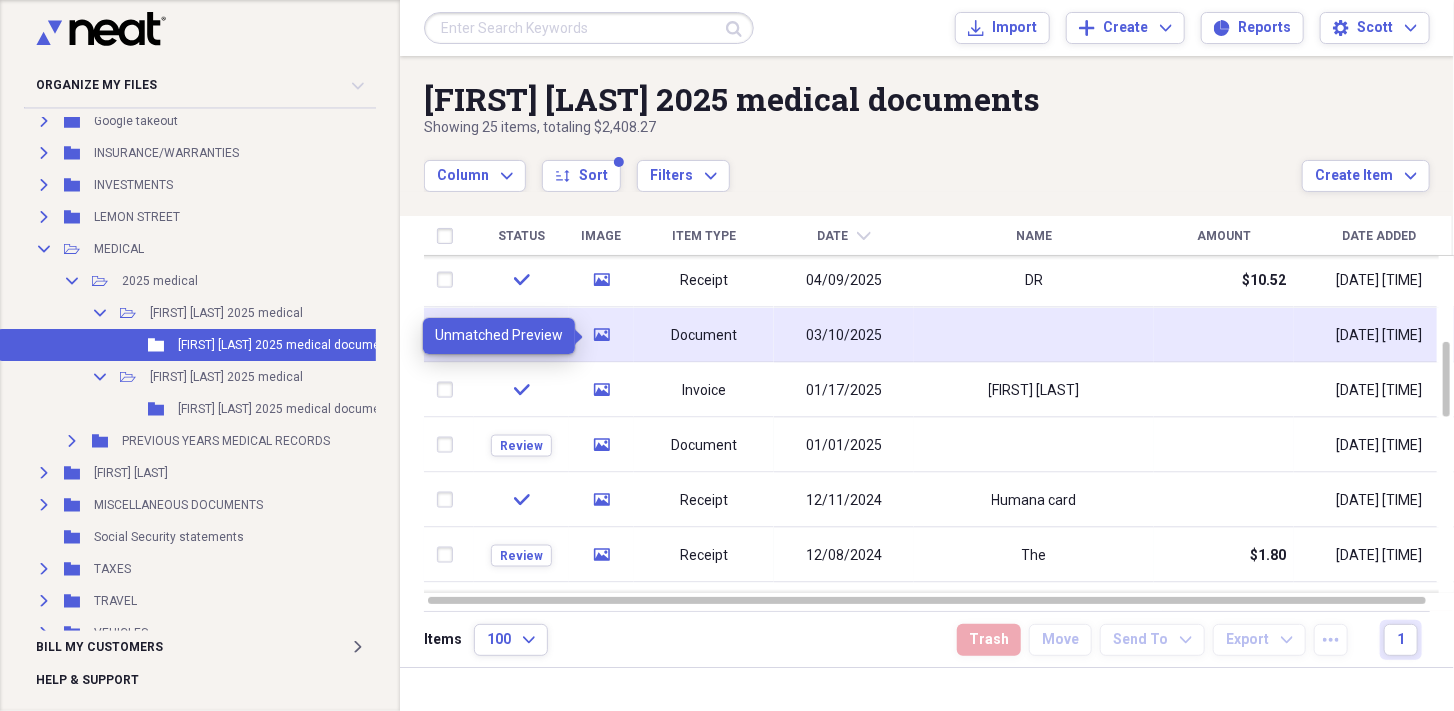 click on "media" 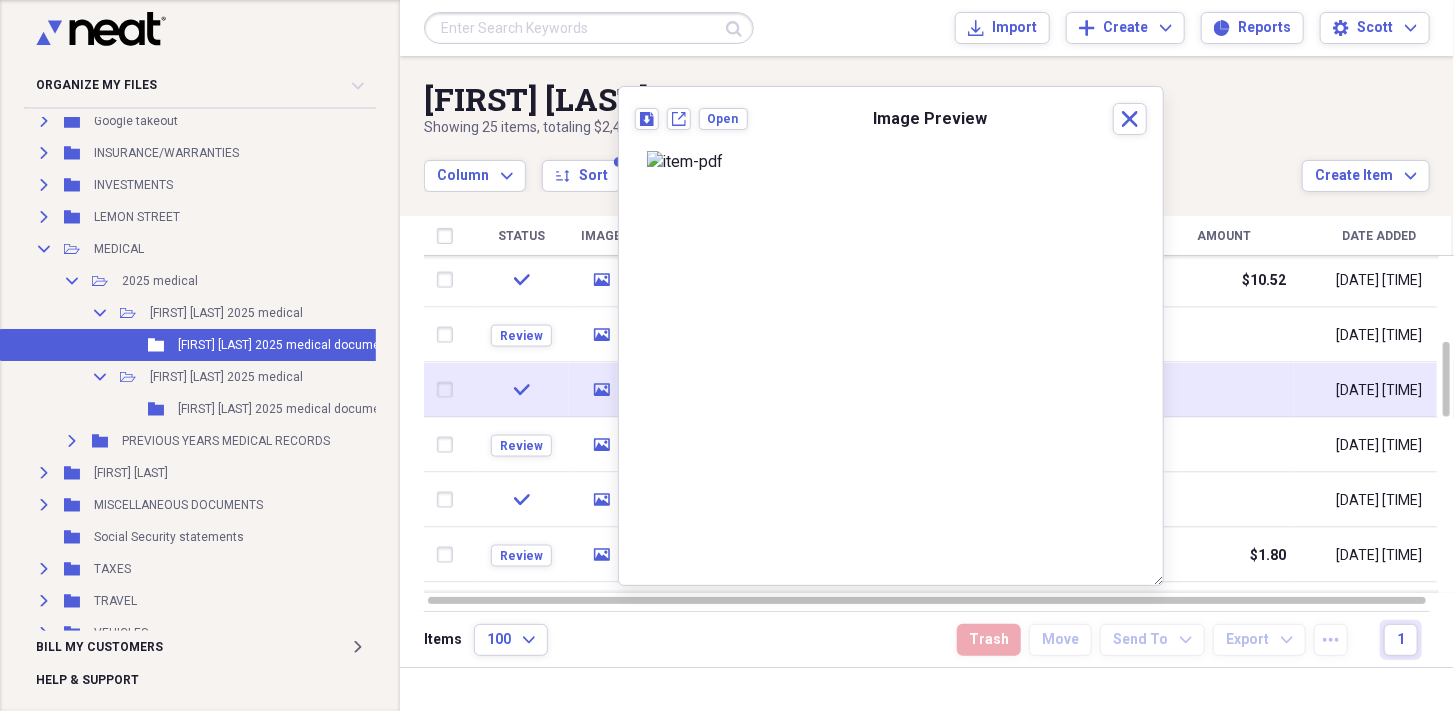 click 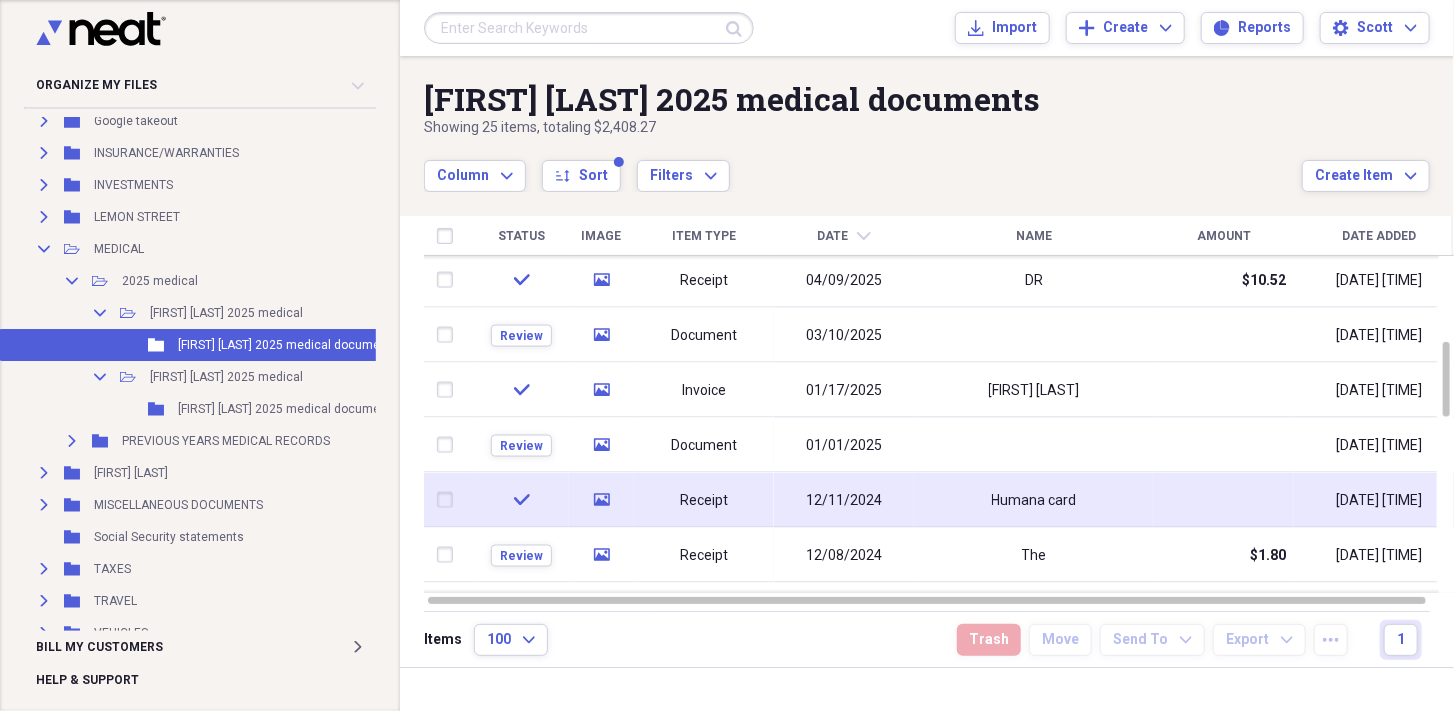 click 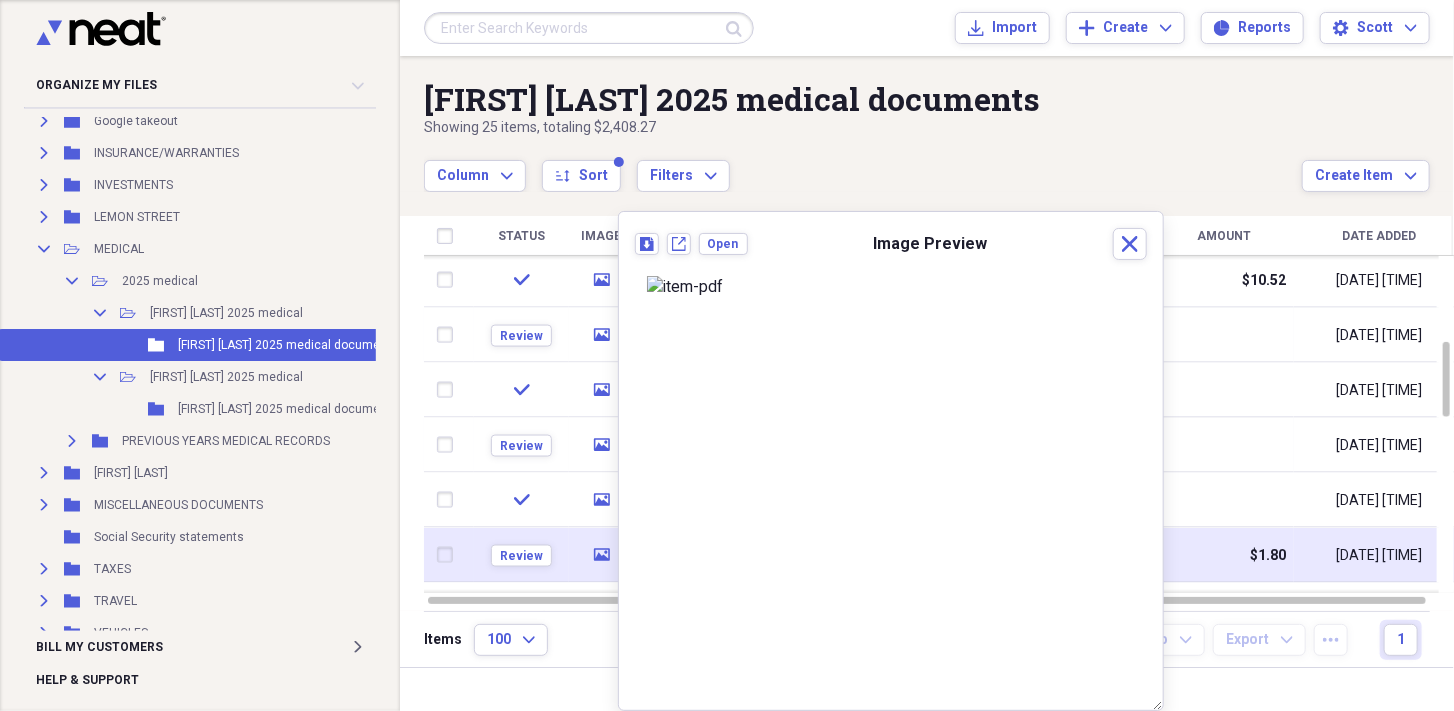 click 